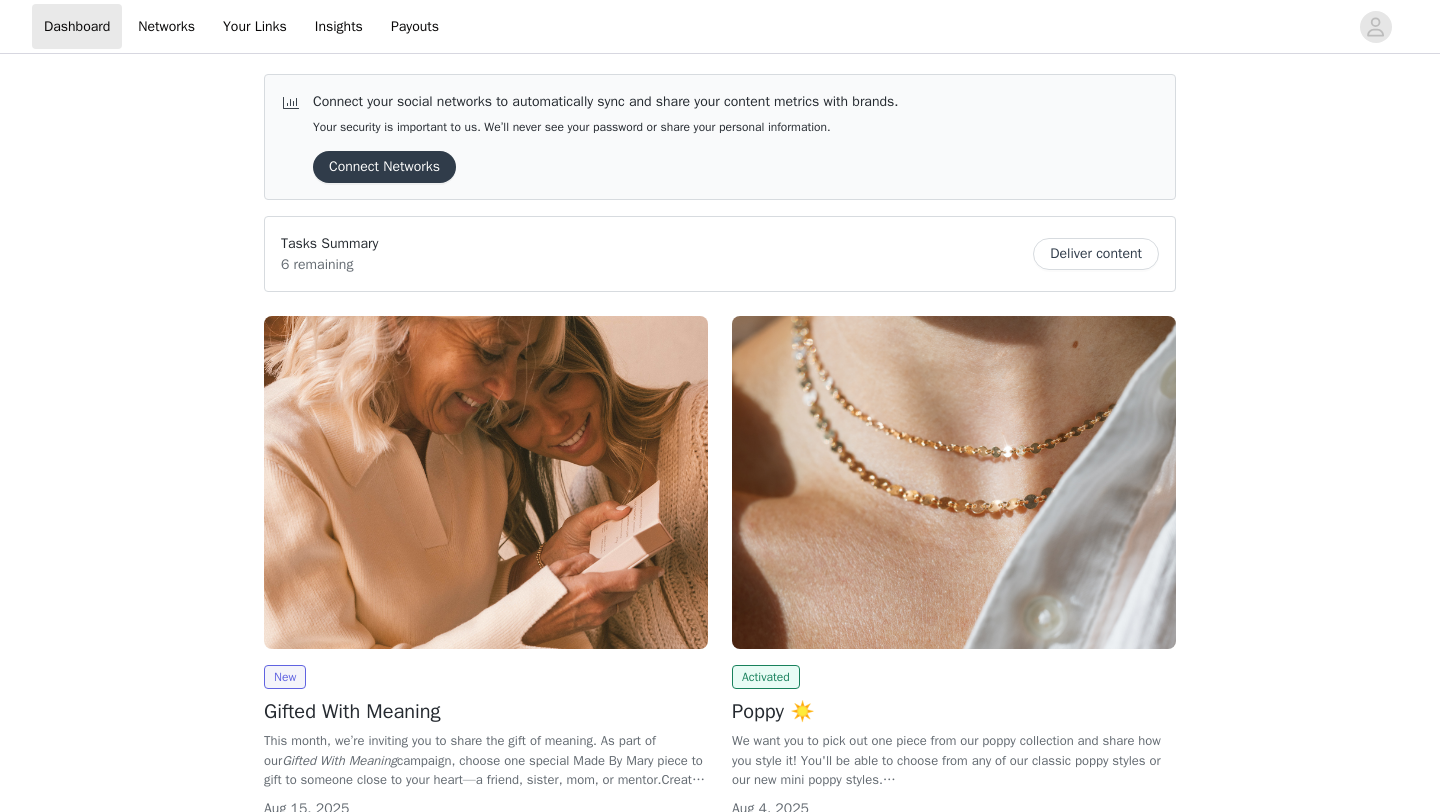 scroll, scrollTop: 0, scrollLeft: 0, axis: both 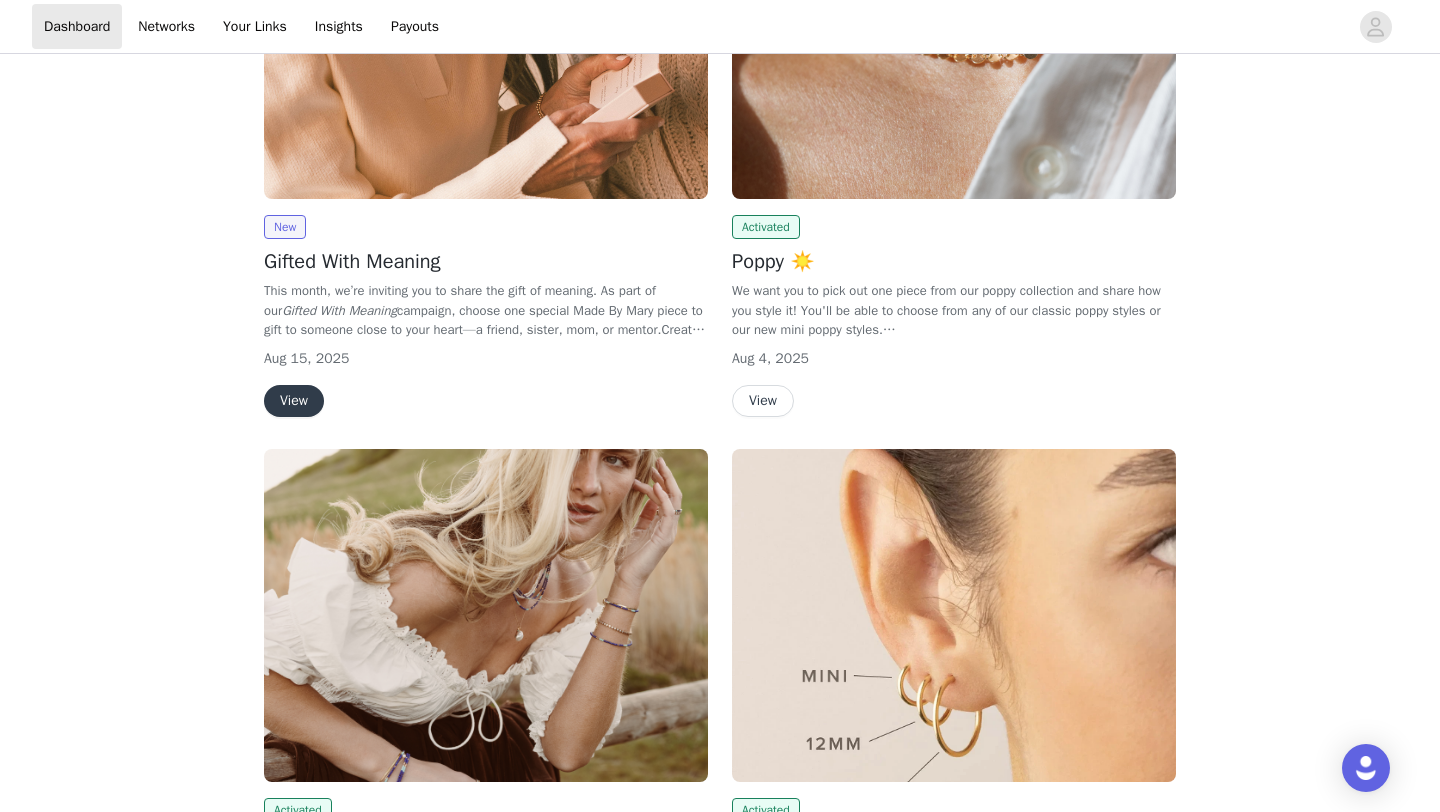 click on "View" at bounding box center [294, 401] 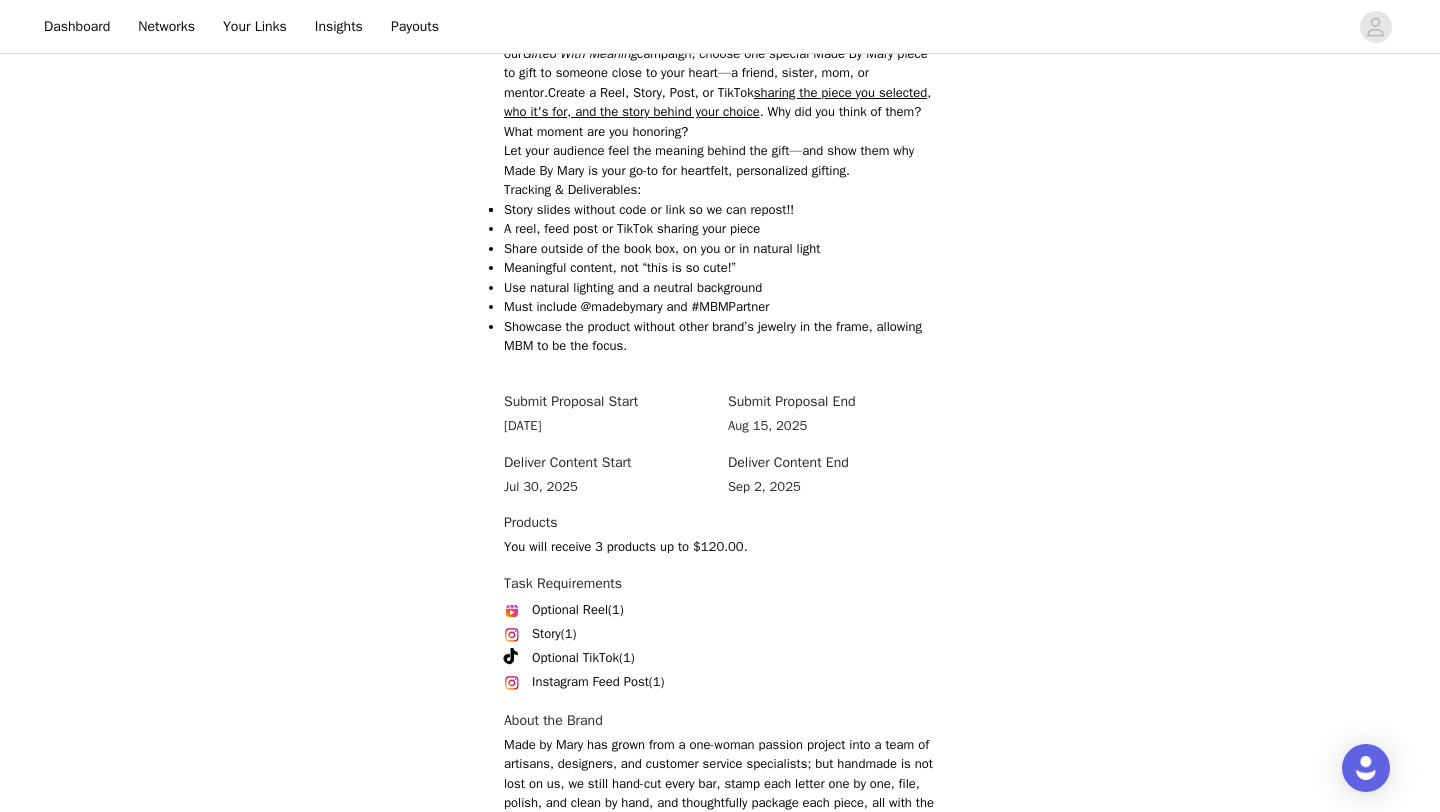 scroll, scrollTop: 902, scrollLeft: 0, axis: vertical 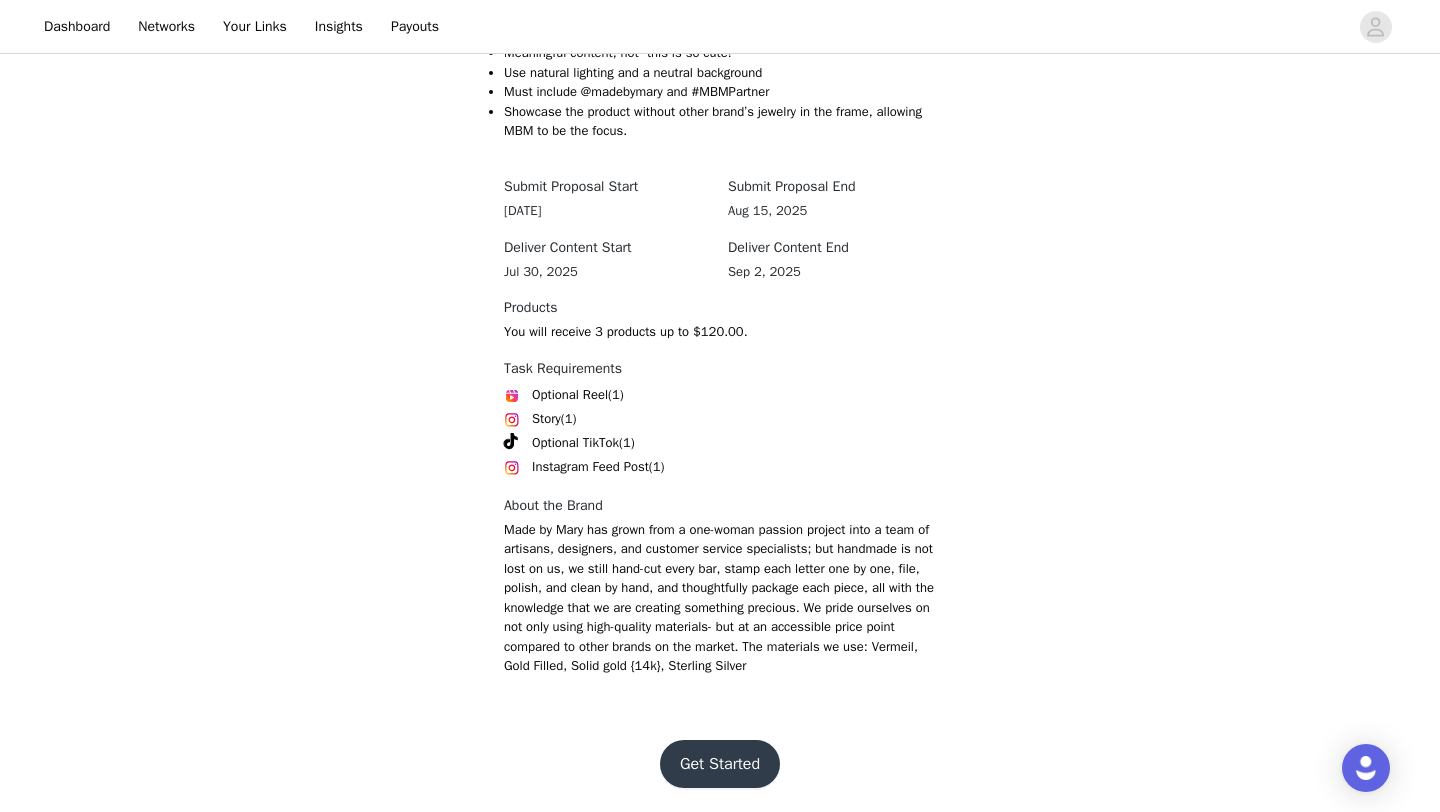 click on "Get Started" at bounding box center [720, 764] 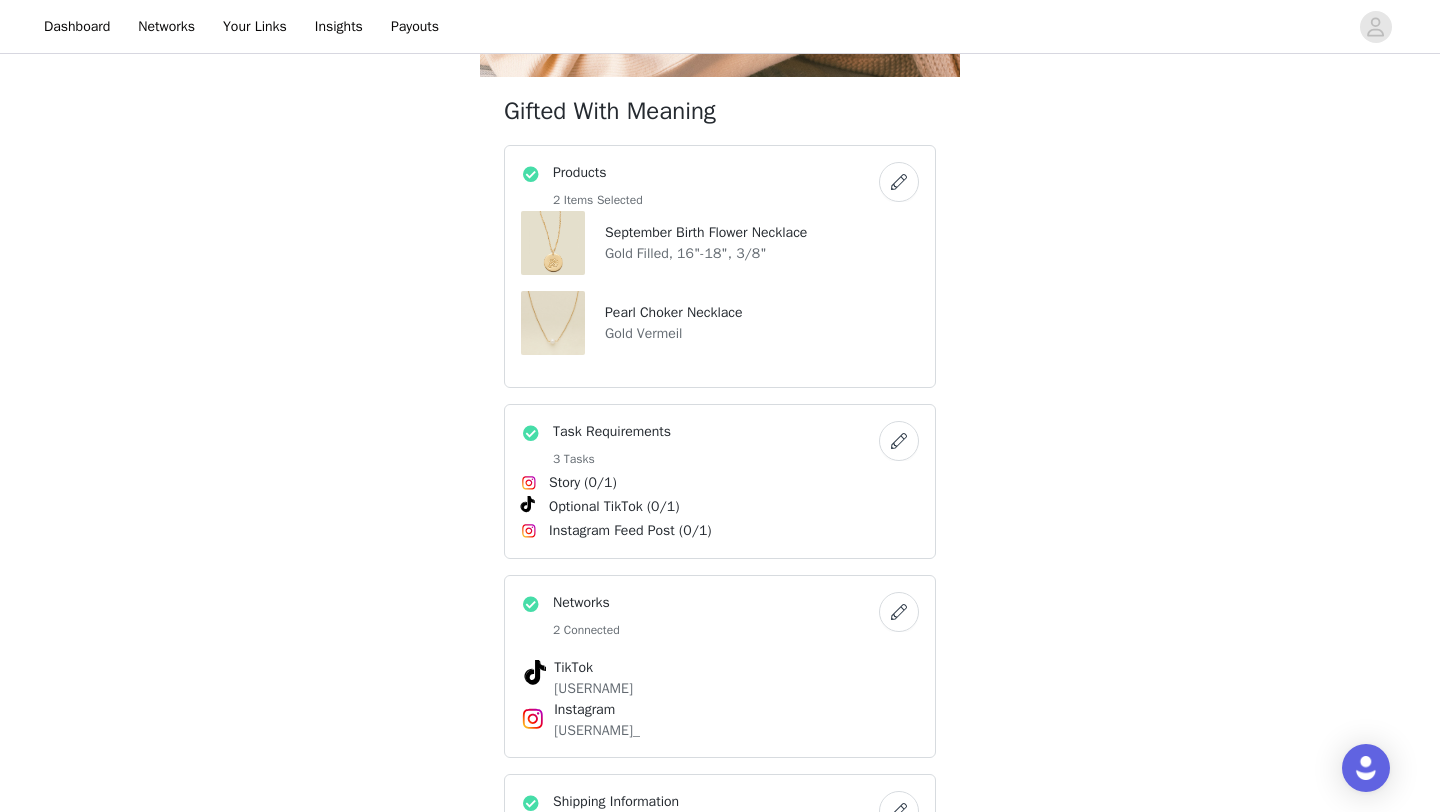 scroll, scrollTop: 465, scrollLeft: 0, axis: vertical 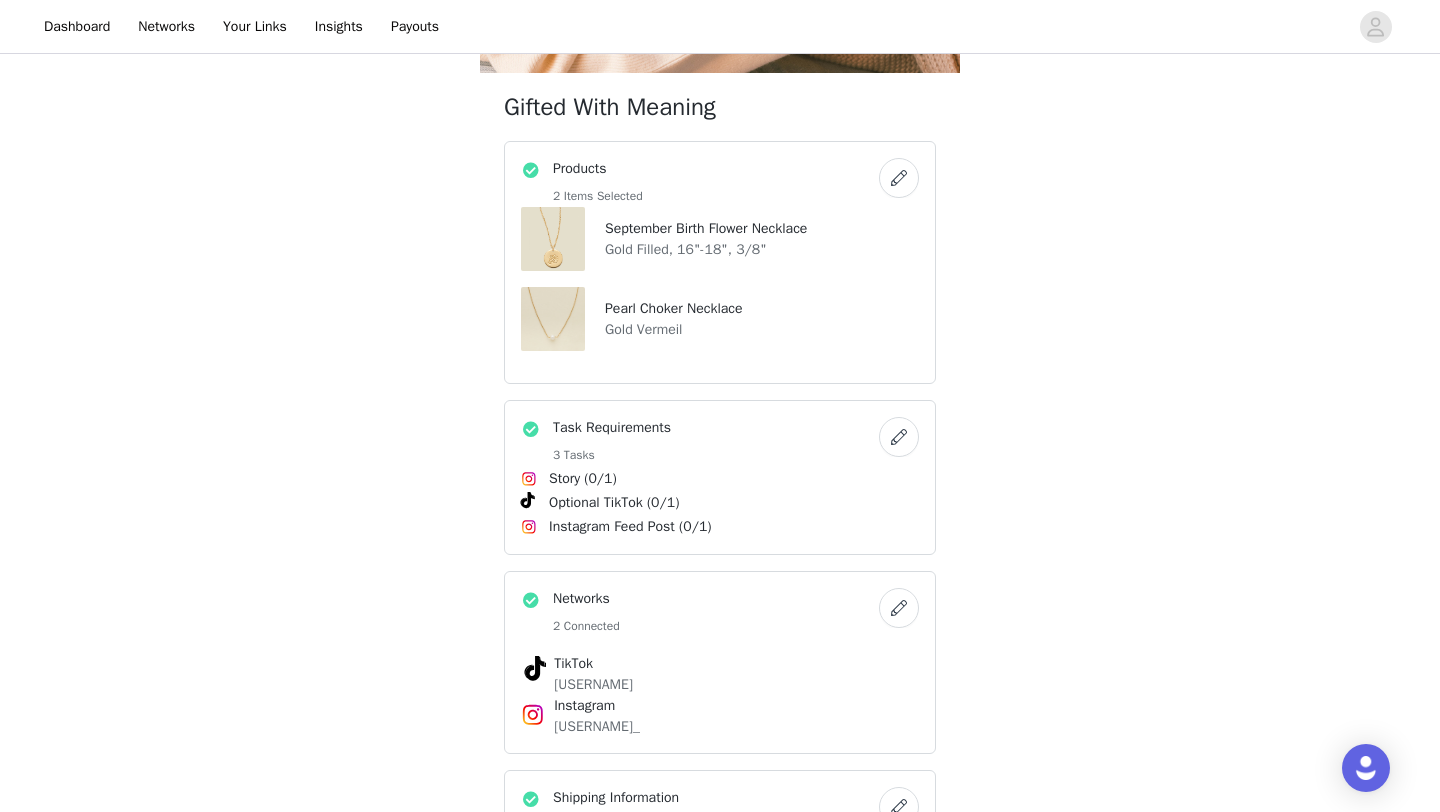 click at bounding box center [899, 178] 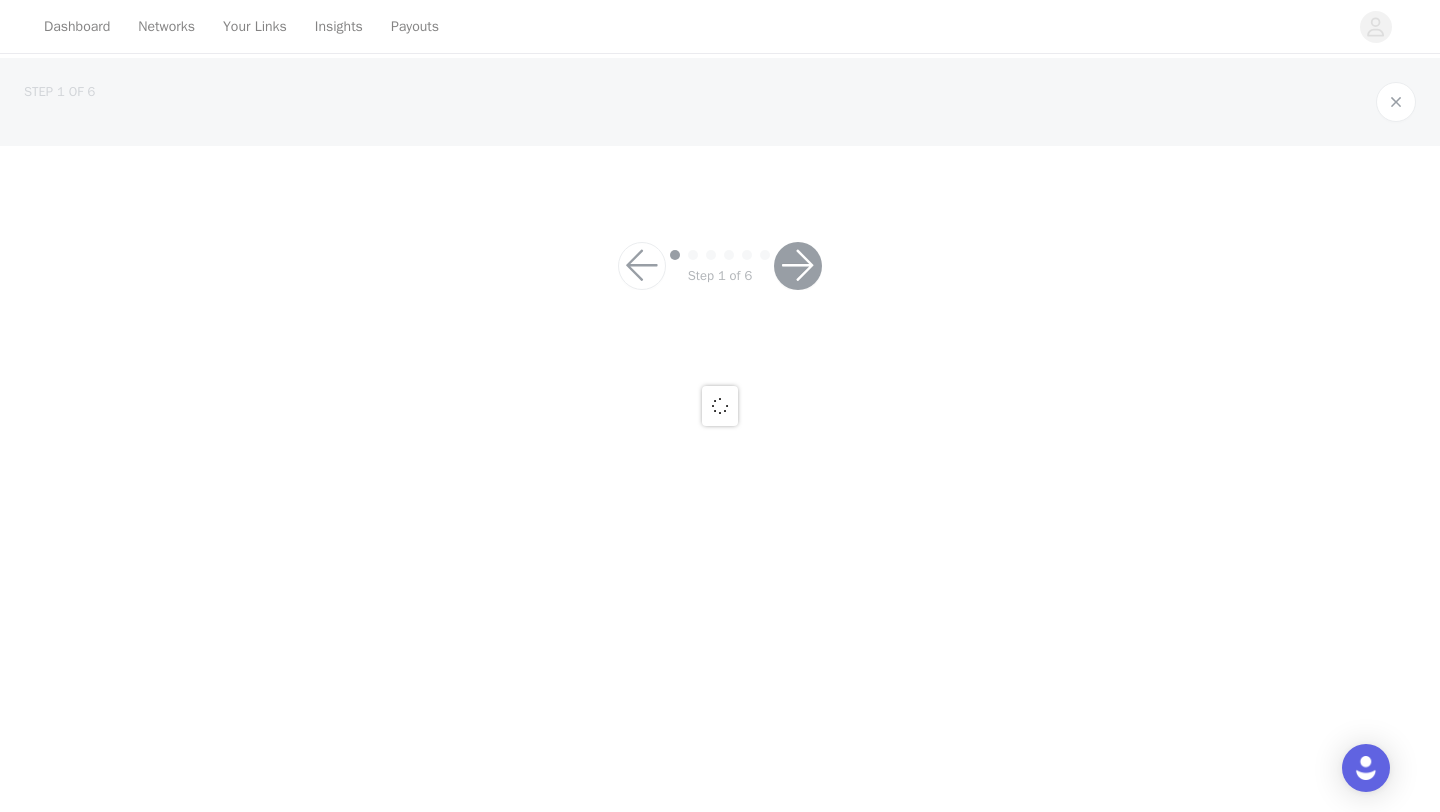 scroll, scrollTop: 0, scrollLeft: 0, axis: both 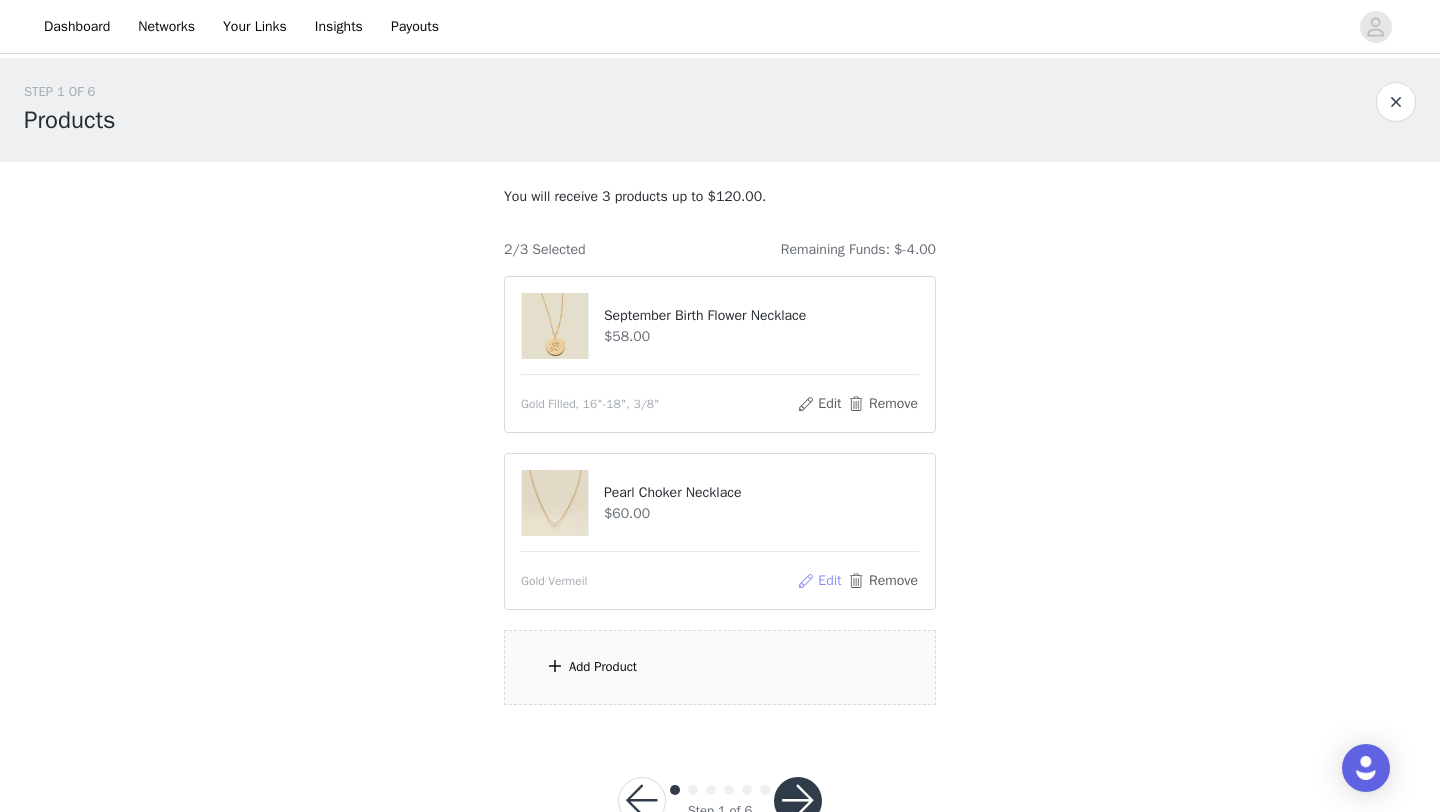 click on "Edit" at bounding box center [819, 581] 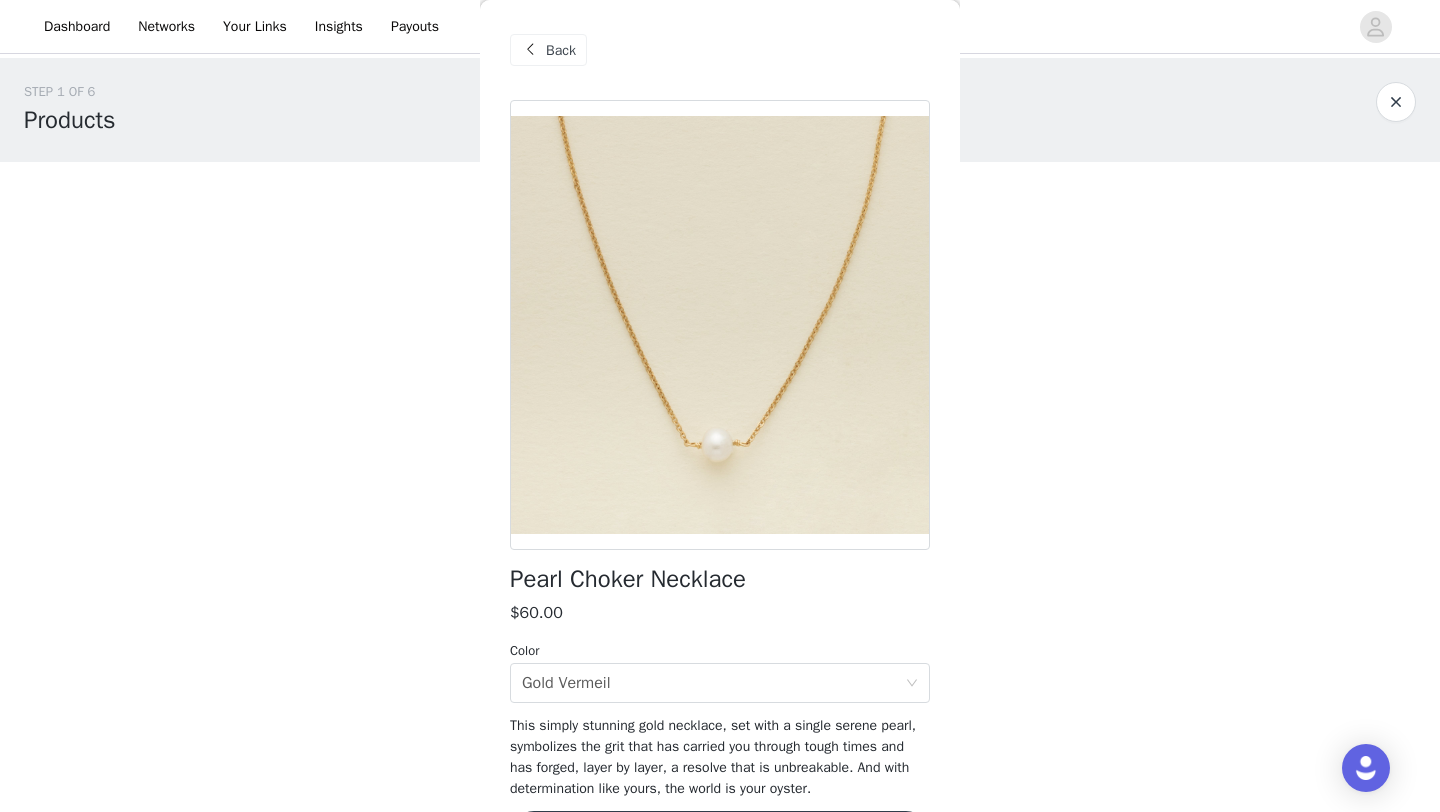 click on "Back" at bounding box center (561, 50) 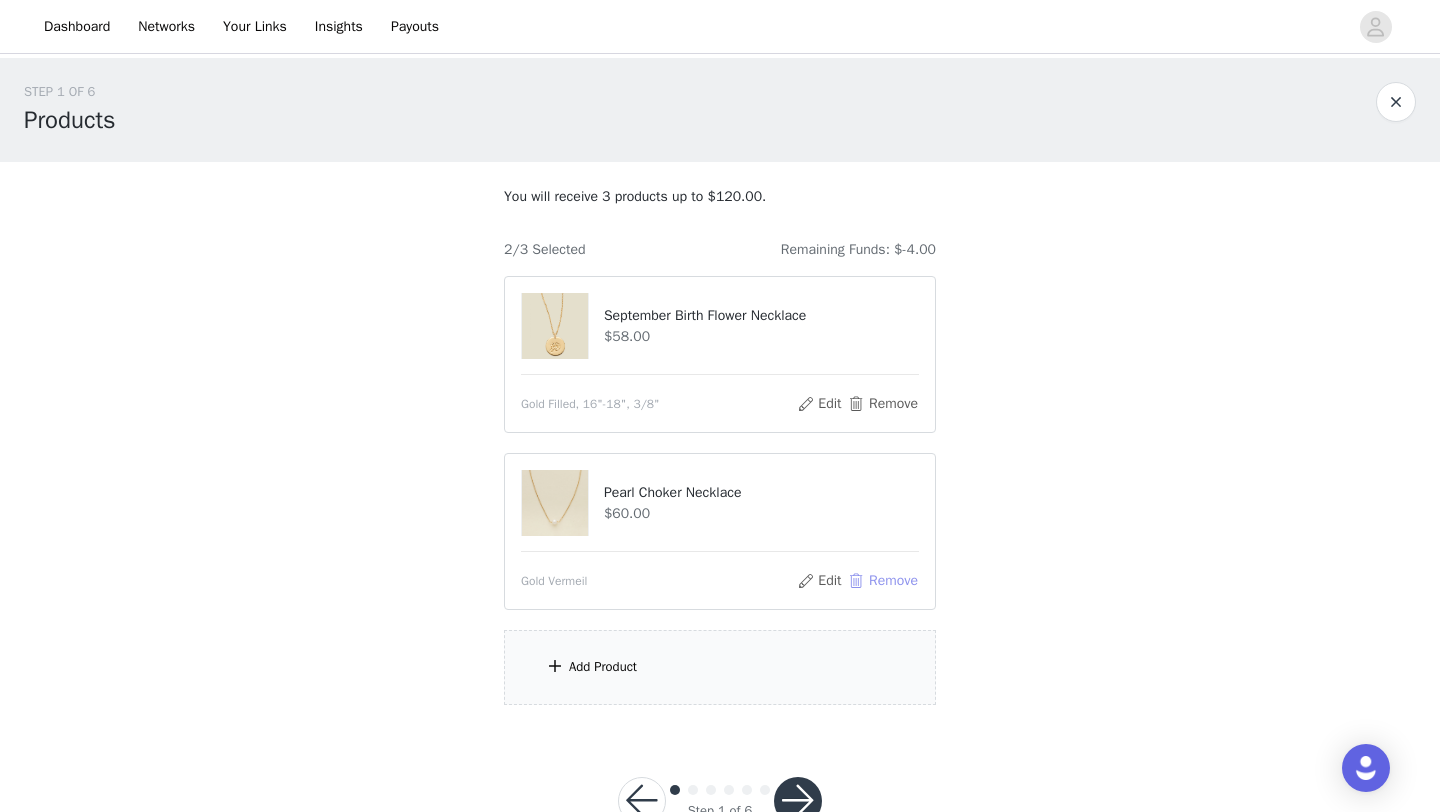 click on "Remove" at bounding box center (883, 581) 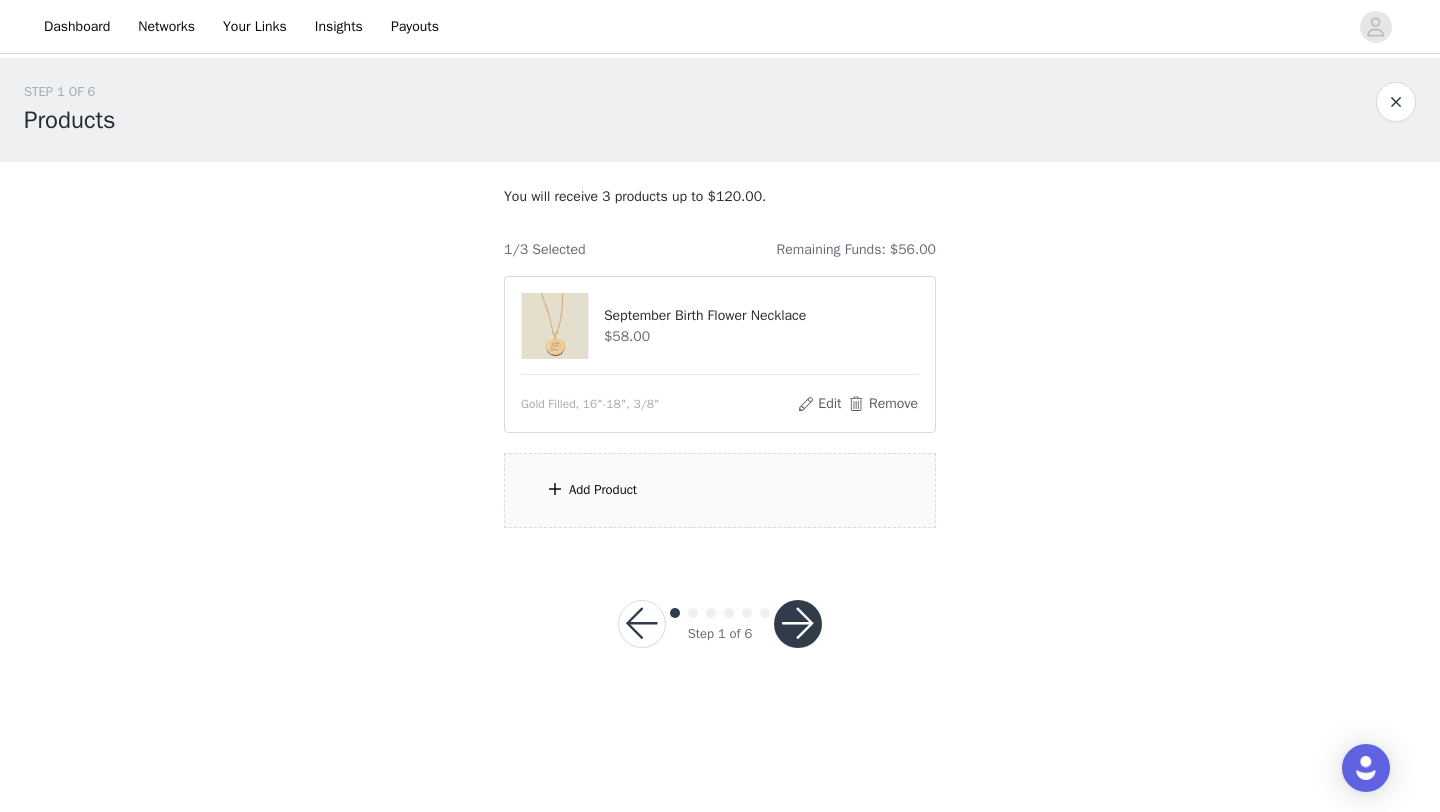 click on "Add Product" at bounding box center (603, 490) 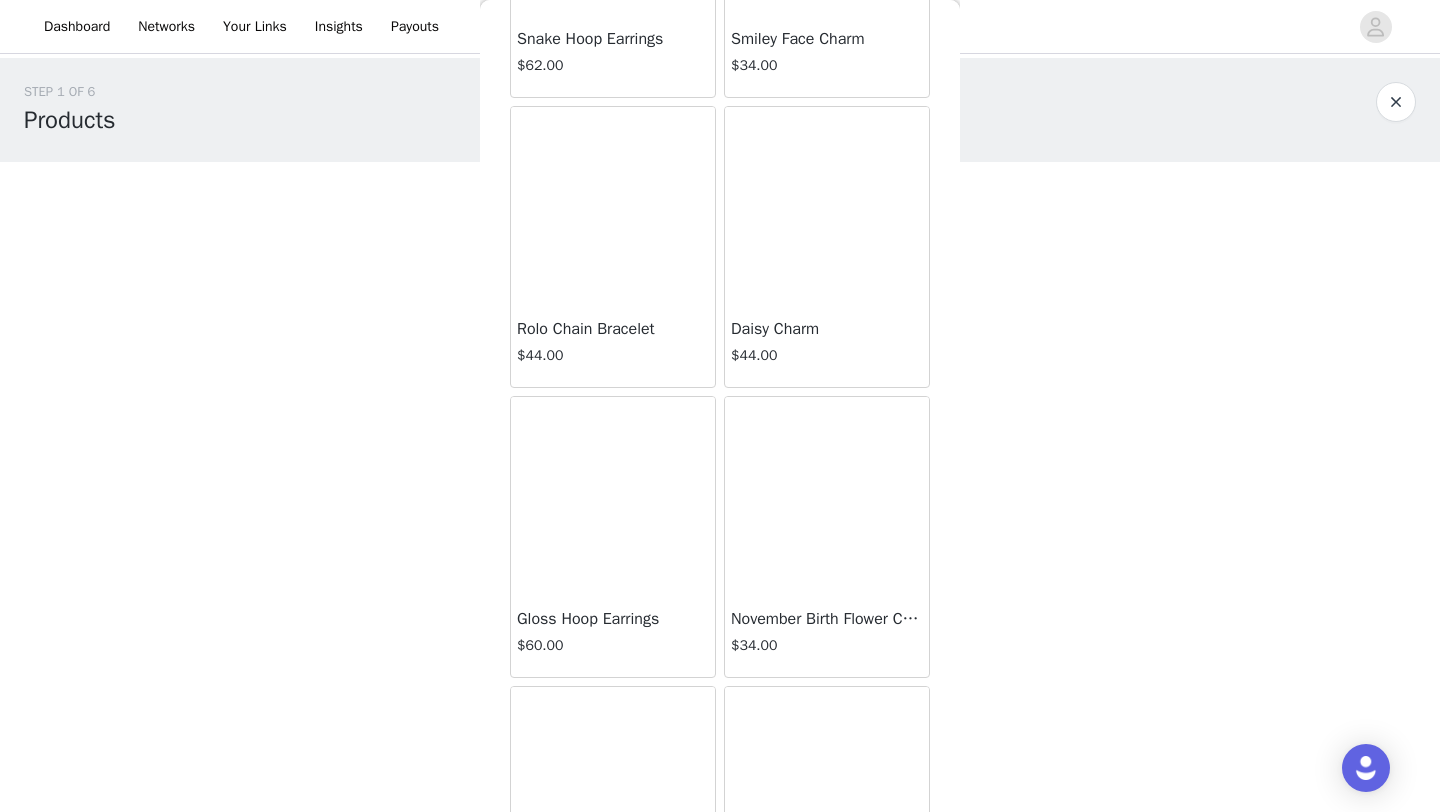 scroll, scrollTop: 2895, scrollLeft: 0, axis: vertical 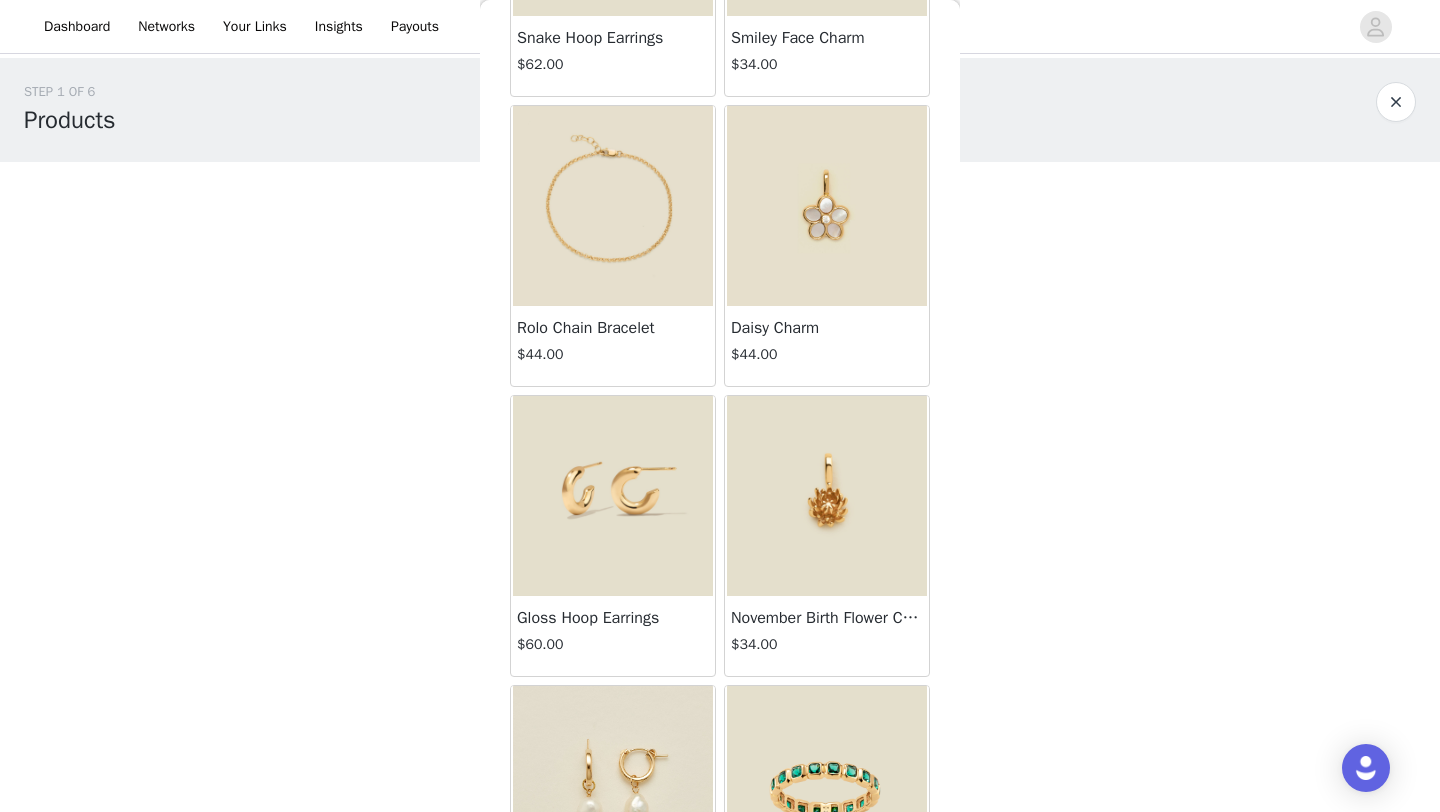 click at bounding box center [613, 496] 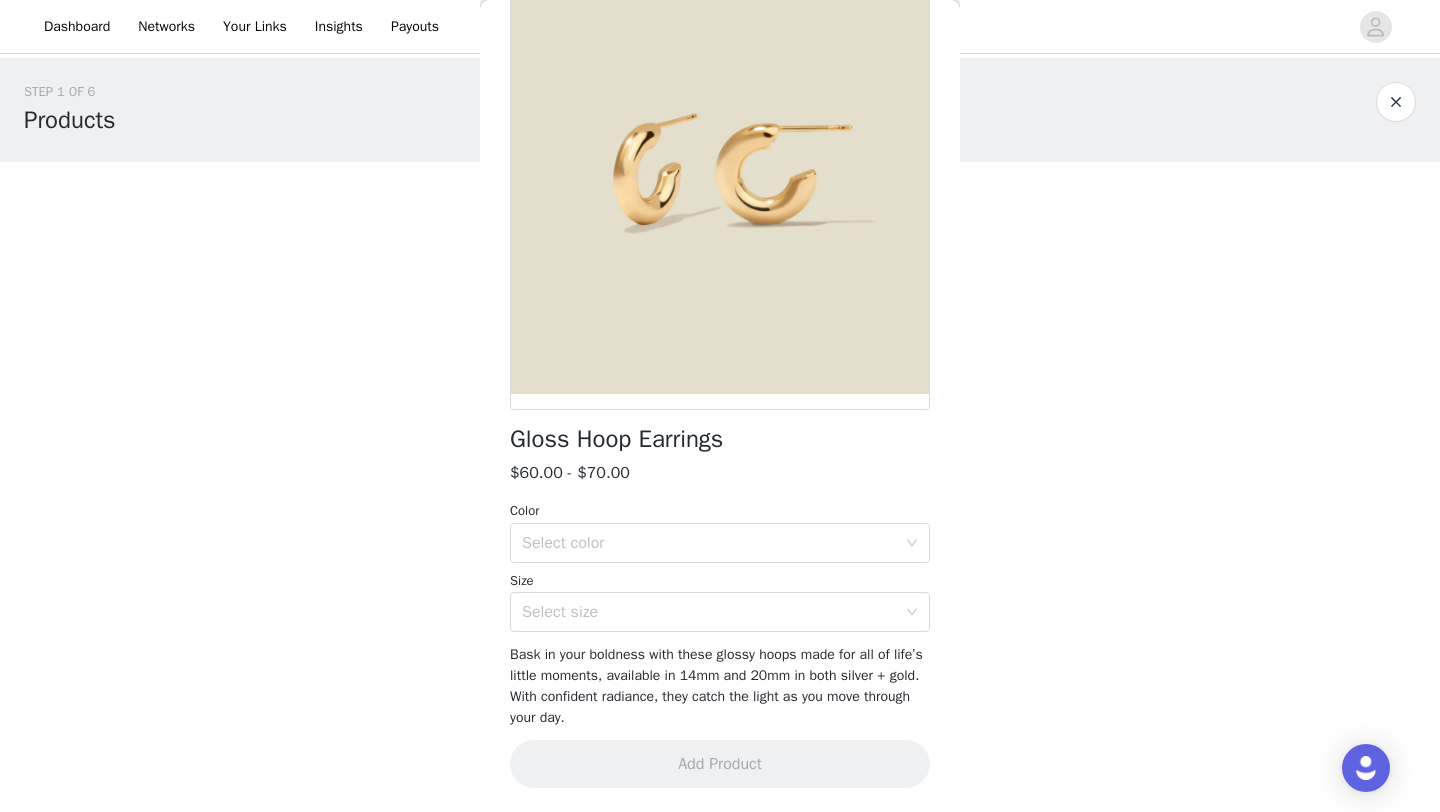 scroll, scrollTop: 140, scrollLeft: 0, axis: vertical 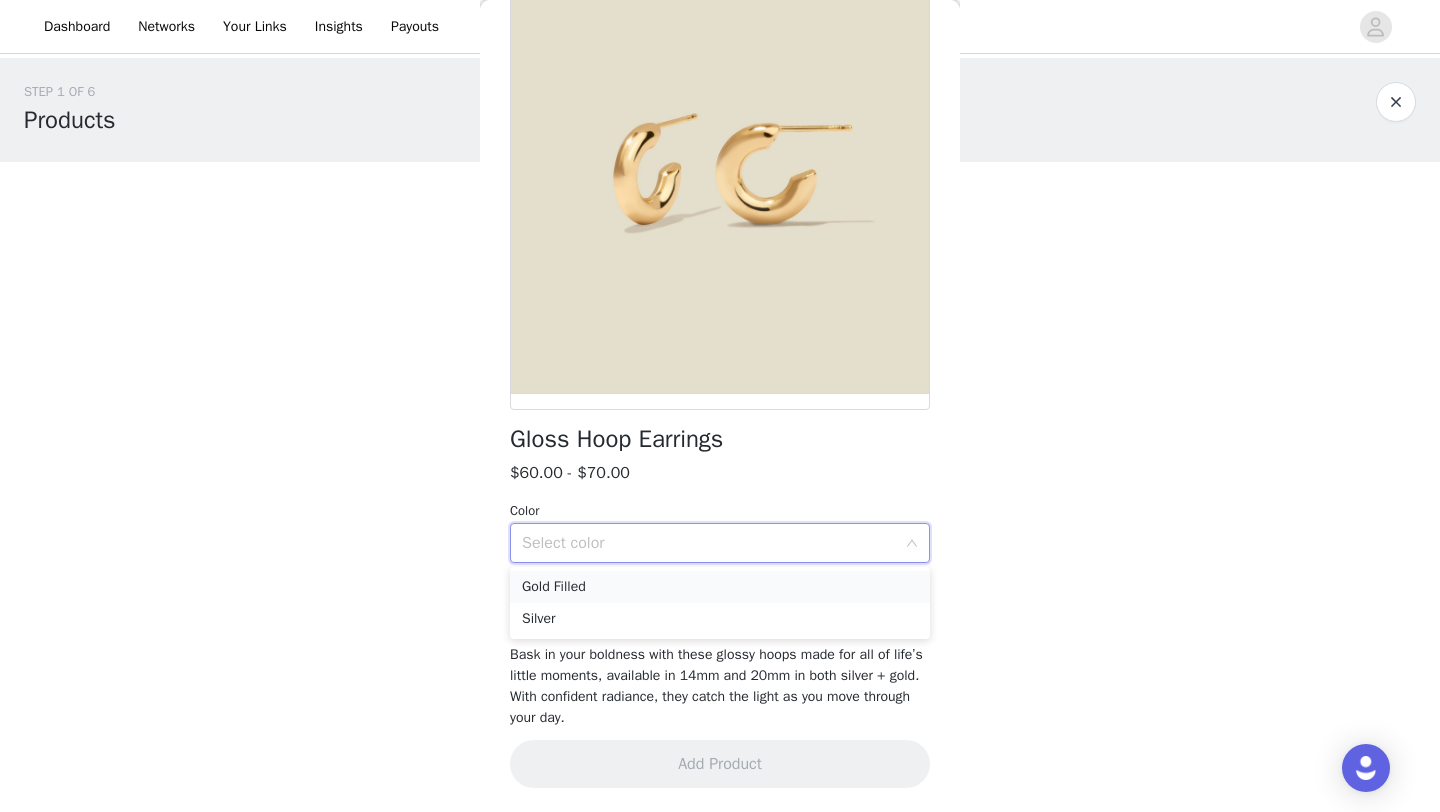 click on "Gold Filled" at bounding box center [720, 587] 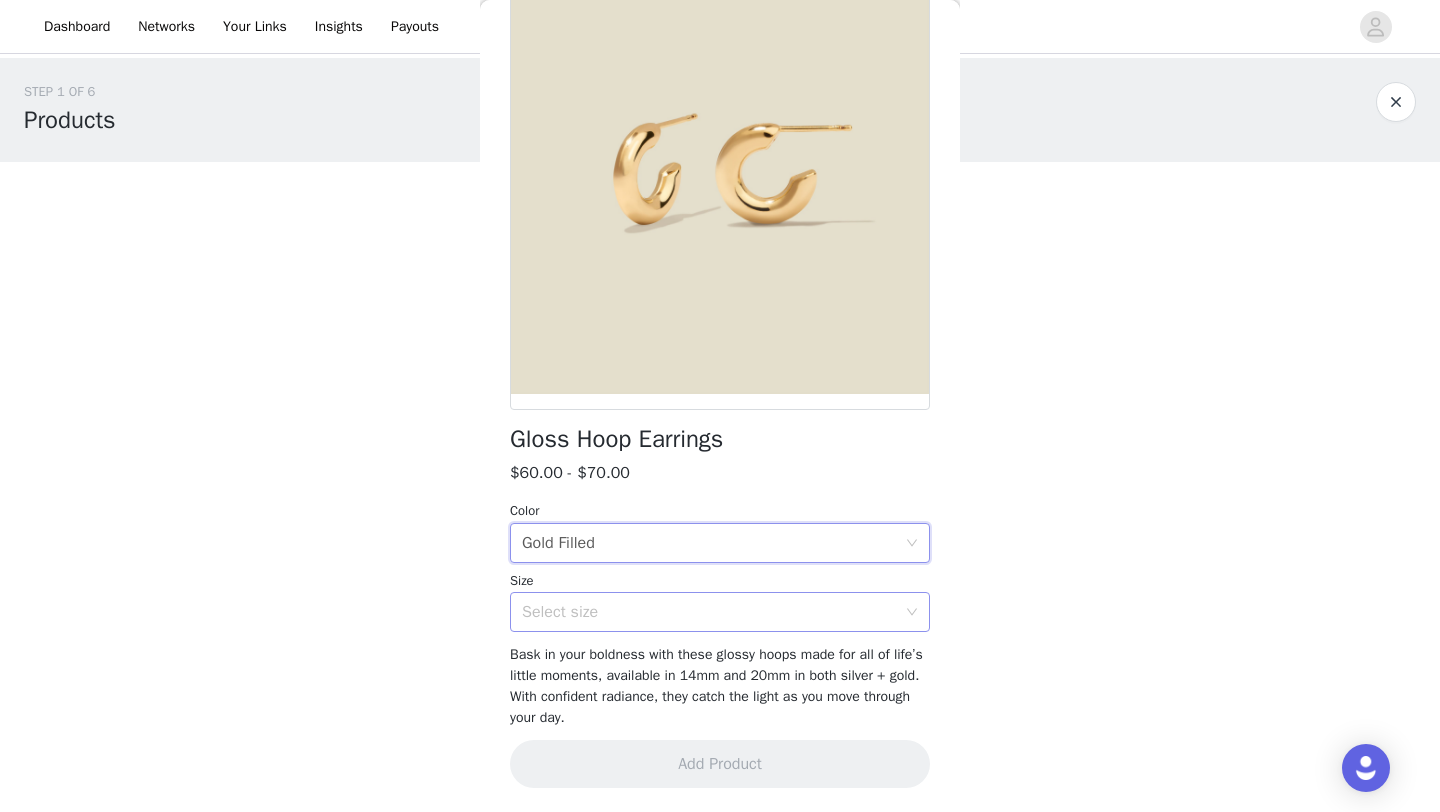 click on "Select size" at bounding box center (709, 612) 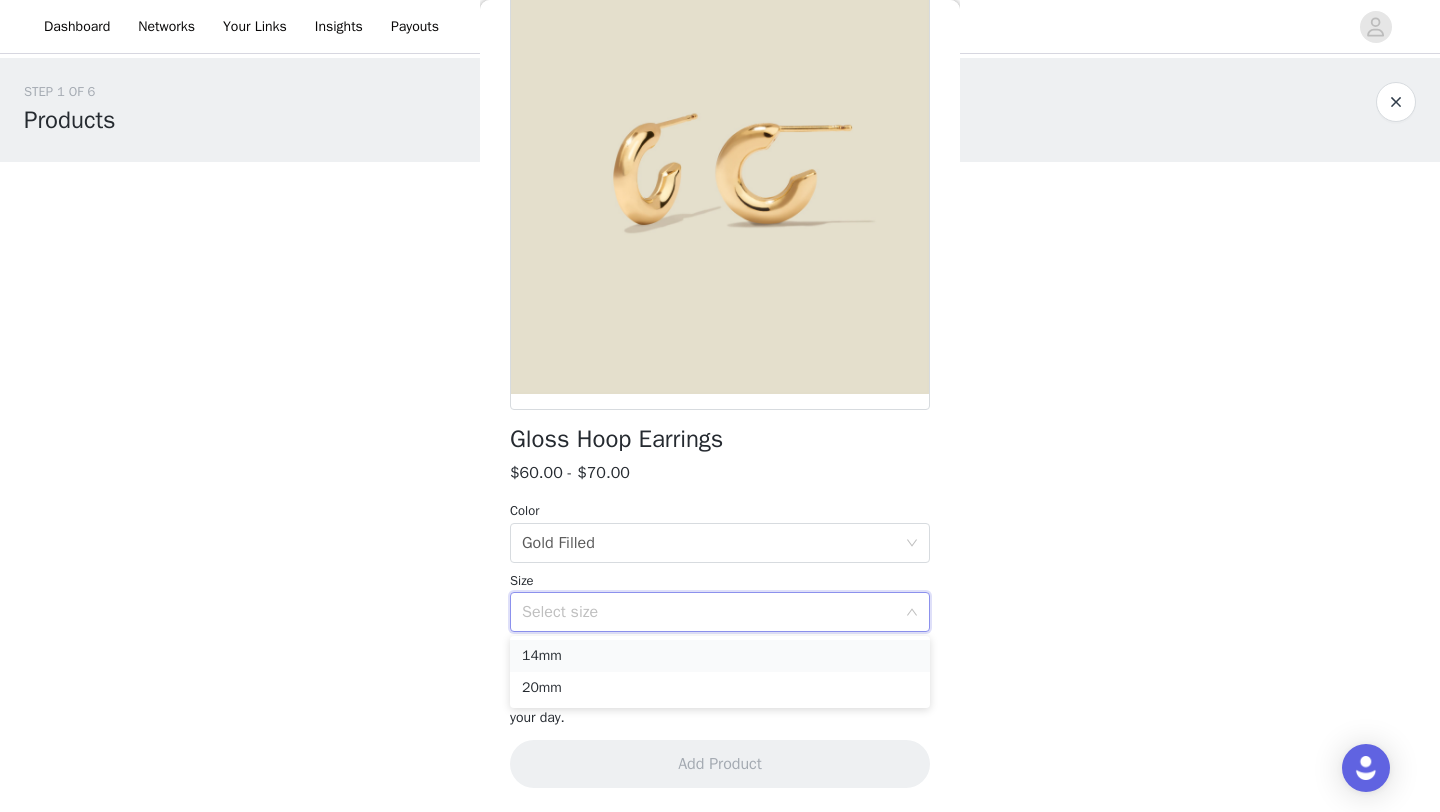 click on "14mm" at bounding box center [720, 656] 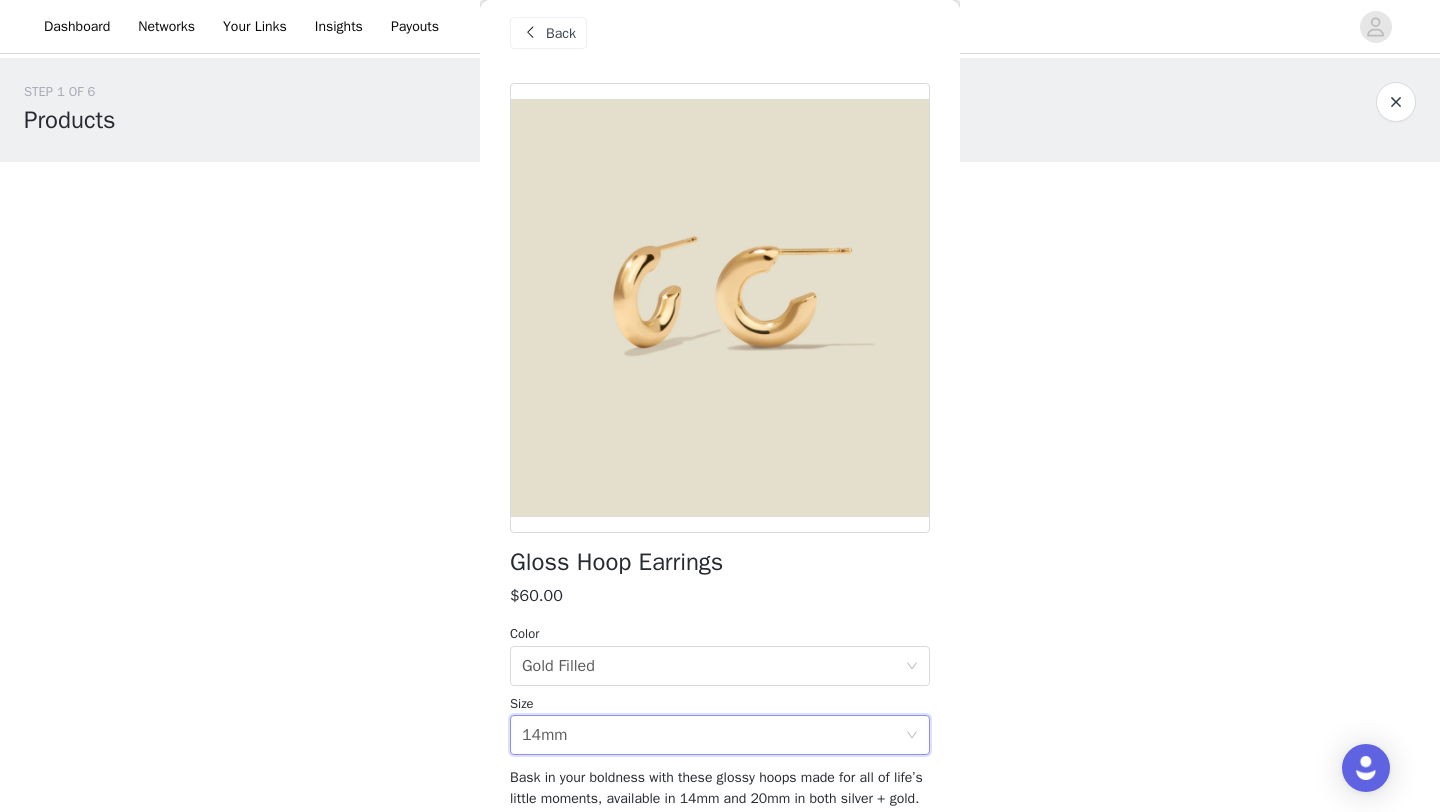 scroll, scrollTop: 0, scrollLeft: 0, axis: both 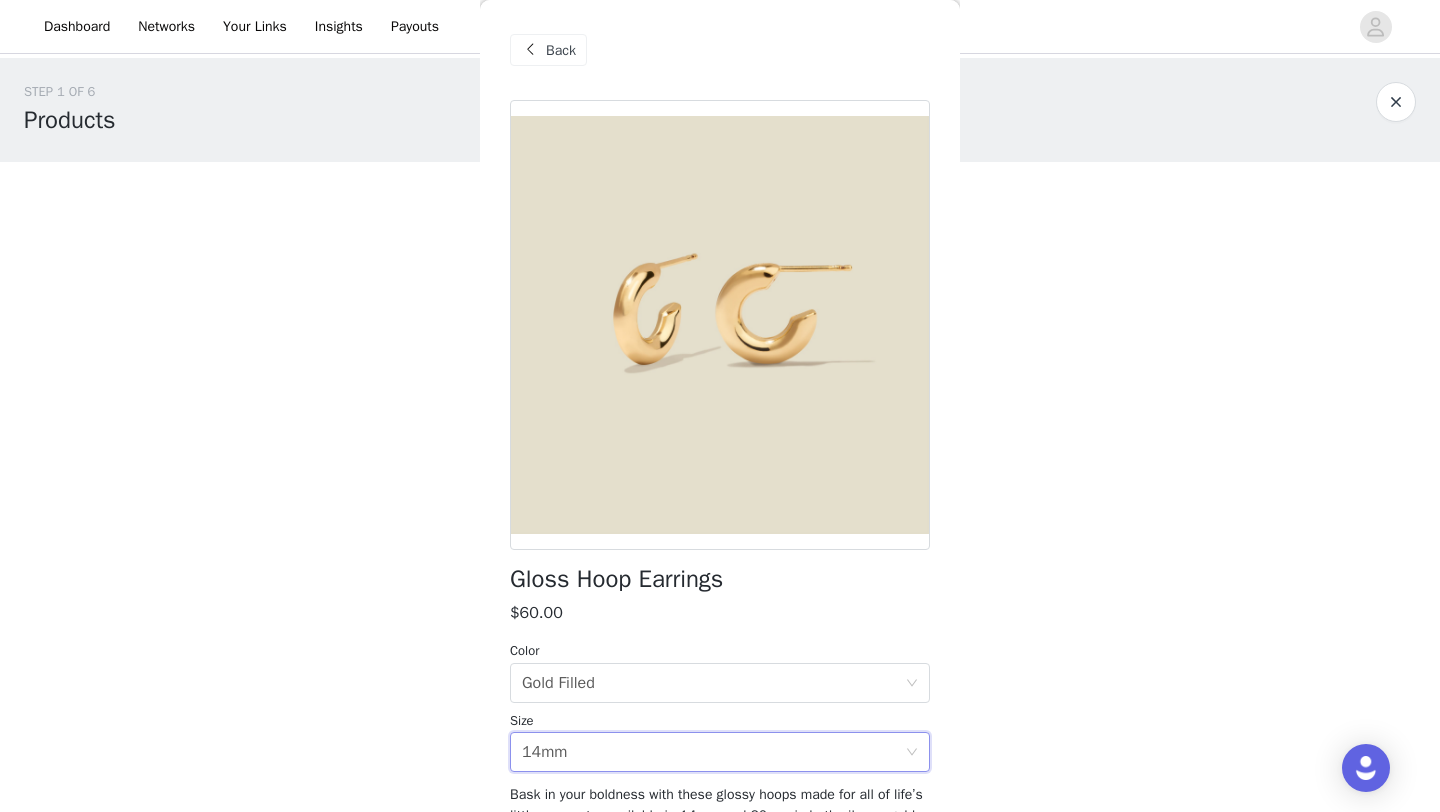 click on "Back" at bounding box center (561, 50) 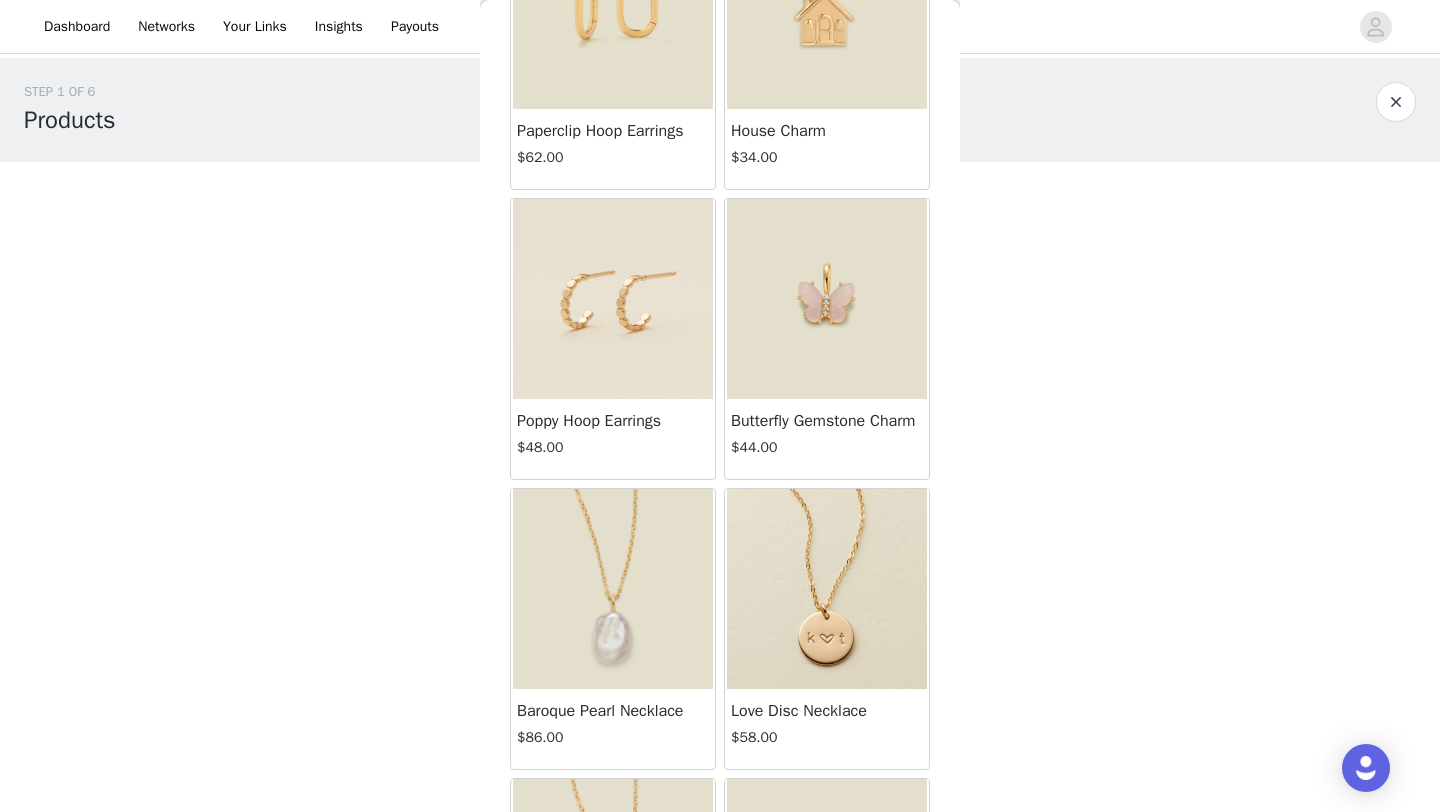 scroll, scrollTop: 203, scrollLeft: 0, axis: vertical 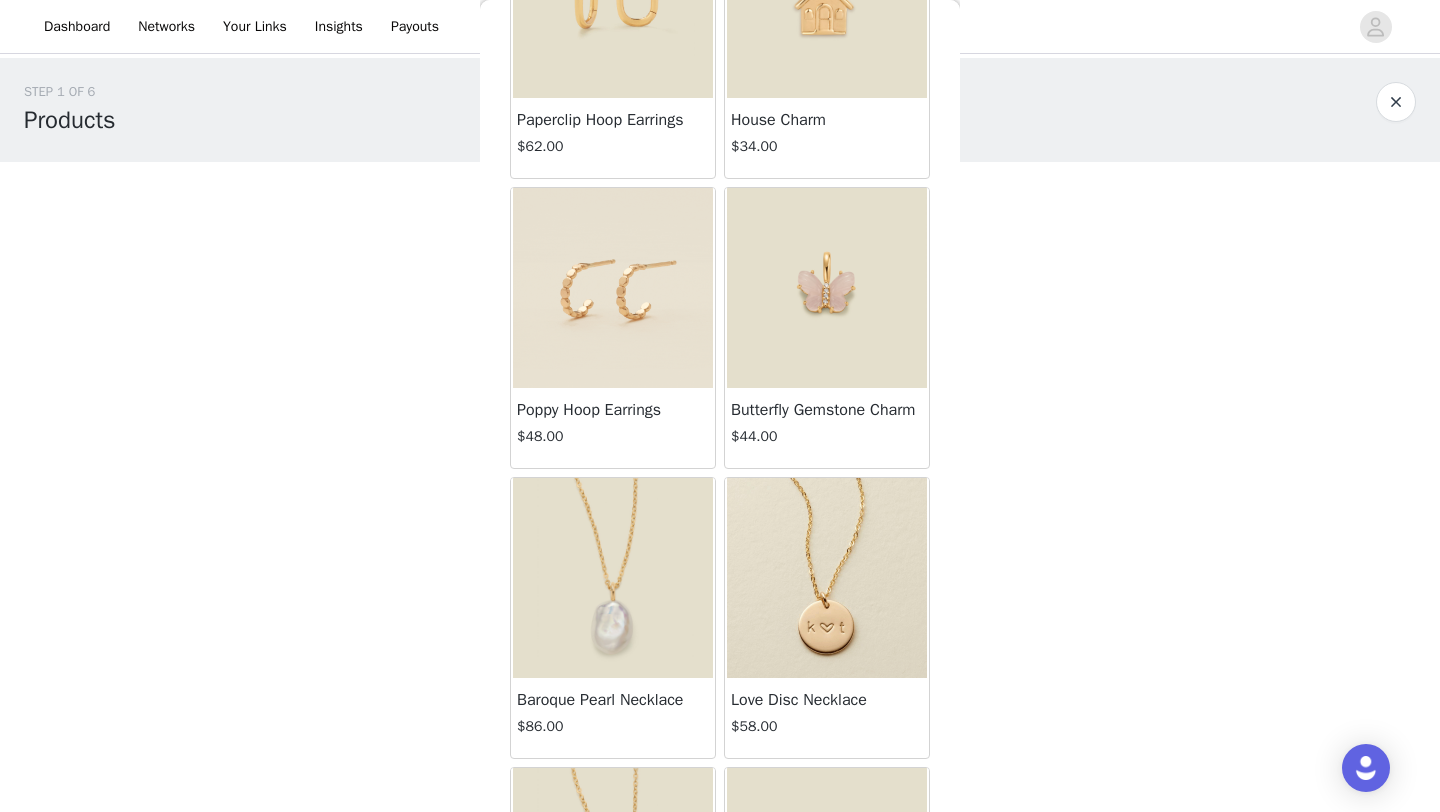 click on "Poppy Hoop Earrings   $48.00" at bounding box center [613, 428] 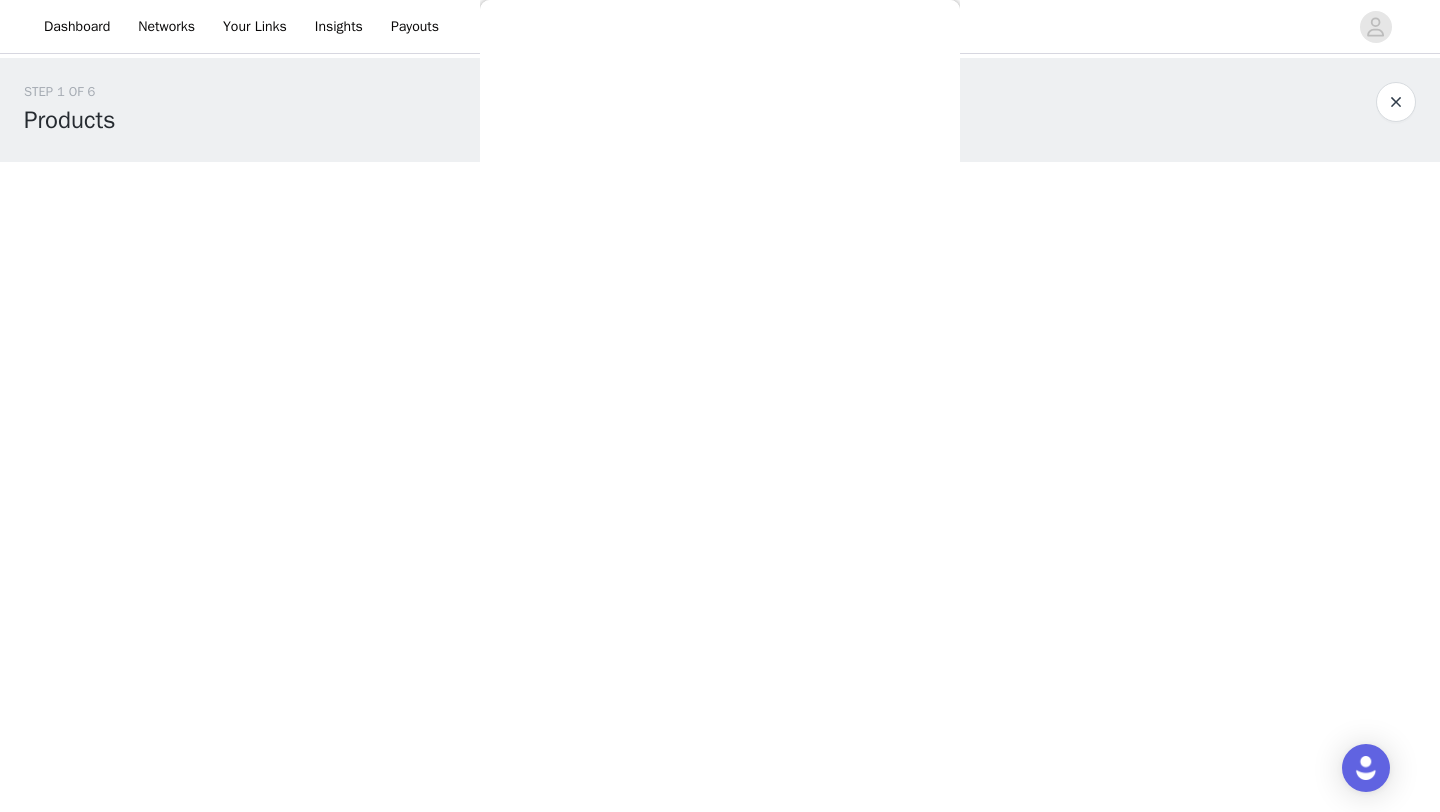 scroll, scrollTop: 182, scrollLeft: 0, axis: vertical 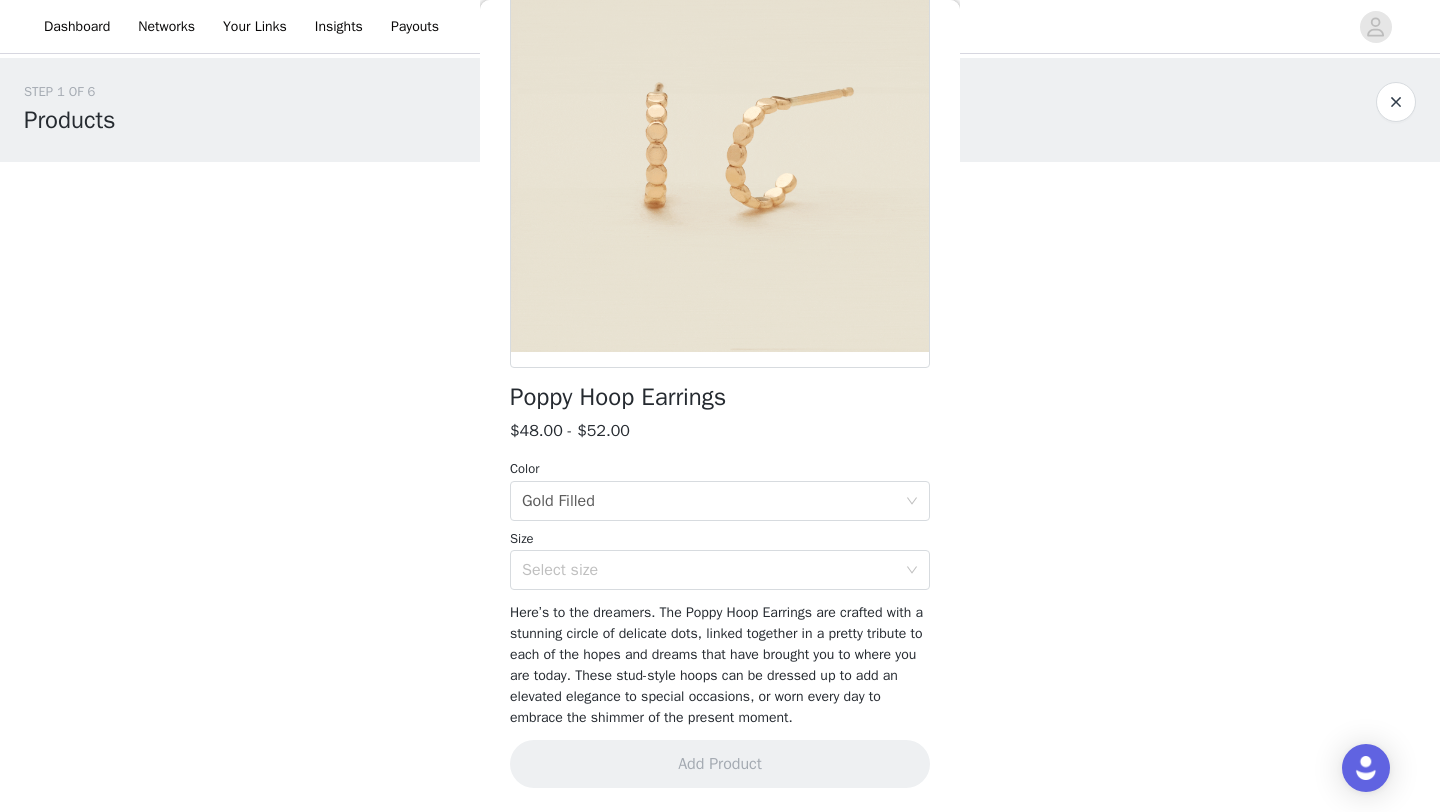 click on "Poppy Hoop Earrings       $48.00 - $52.00         Color   Select color Gold Filled Size   Select size   Here’s to the dreamers. The Poppy Hoop Earrings are crafted with a stunning circle of delicate dots, linked together in a pretty tribute to each of the hopes and dreams that have brought you to where you are today. These stud-style hoops can be dressed up to add an elevated elegance to special occasions, or worn every day to embrace the shimmer of the present moment.   Add Product" at bounding box center [720, 365] 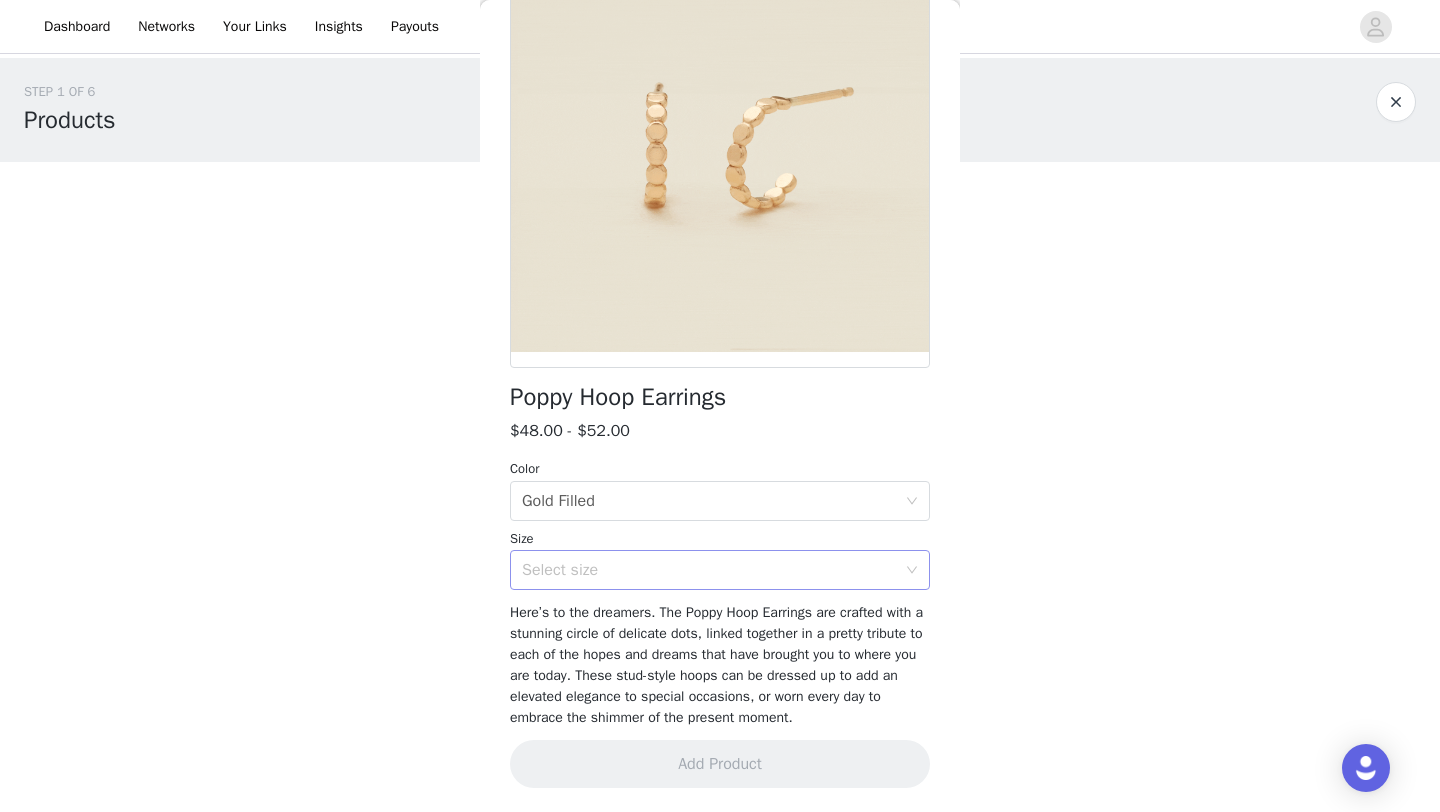 click on "Select size" at bounding box center (713, 570) 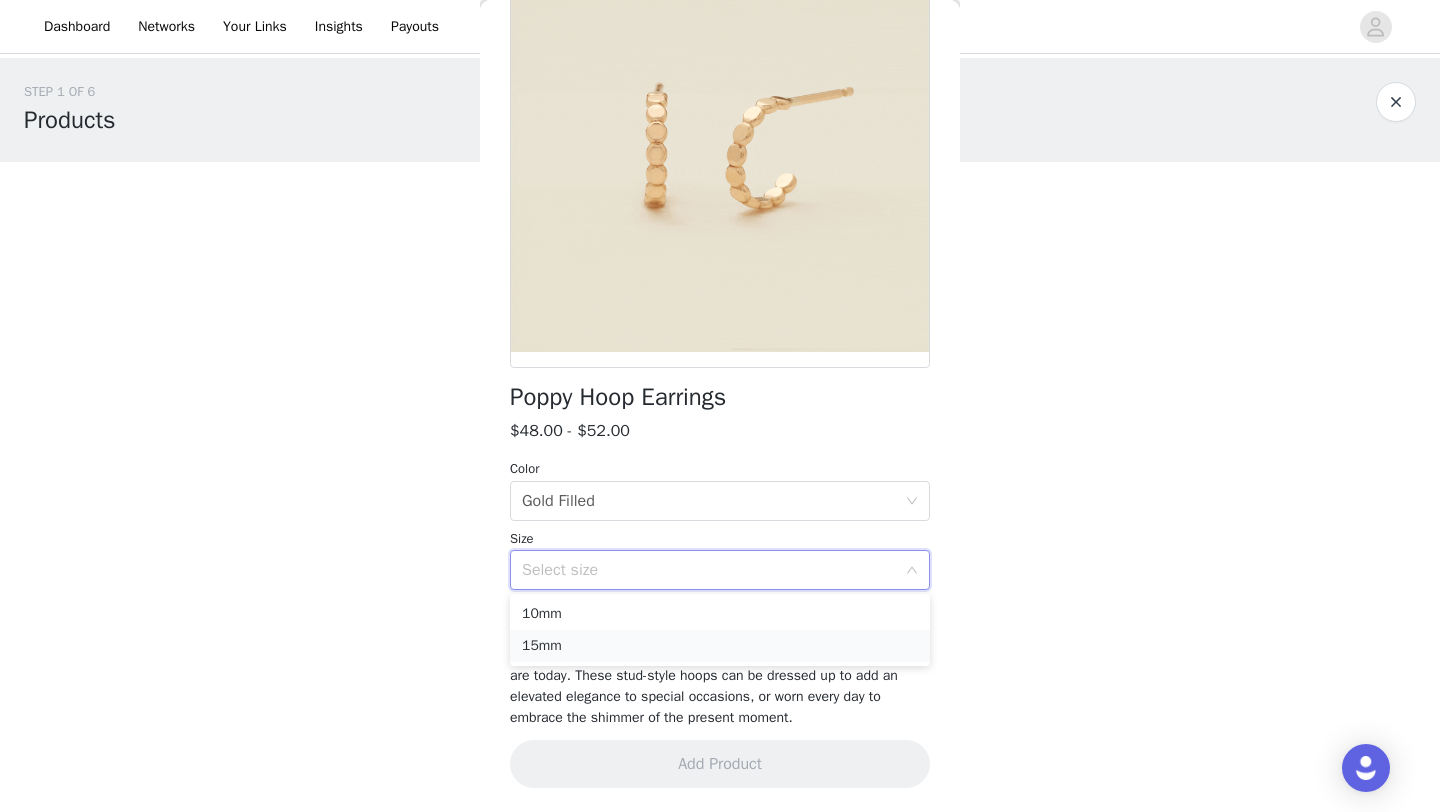 click on "15mm" at bounding box center (720, 646) 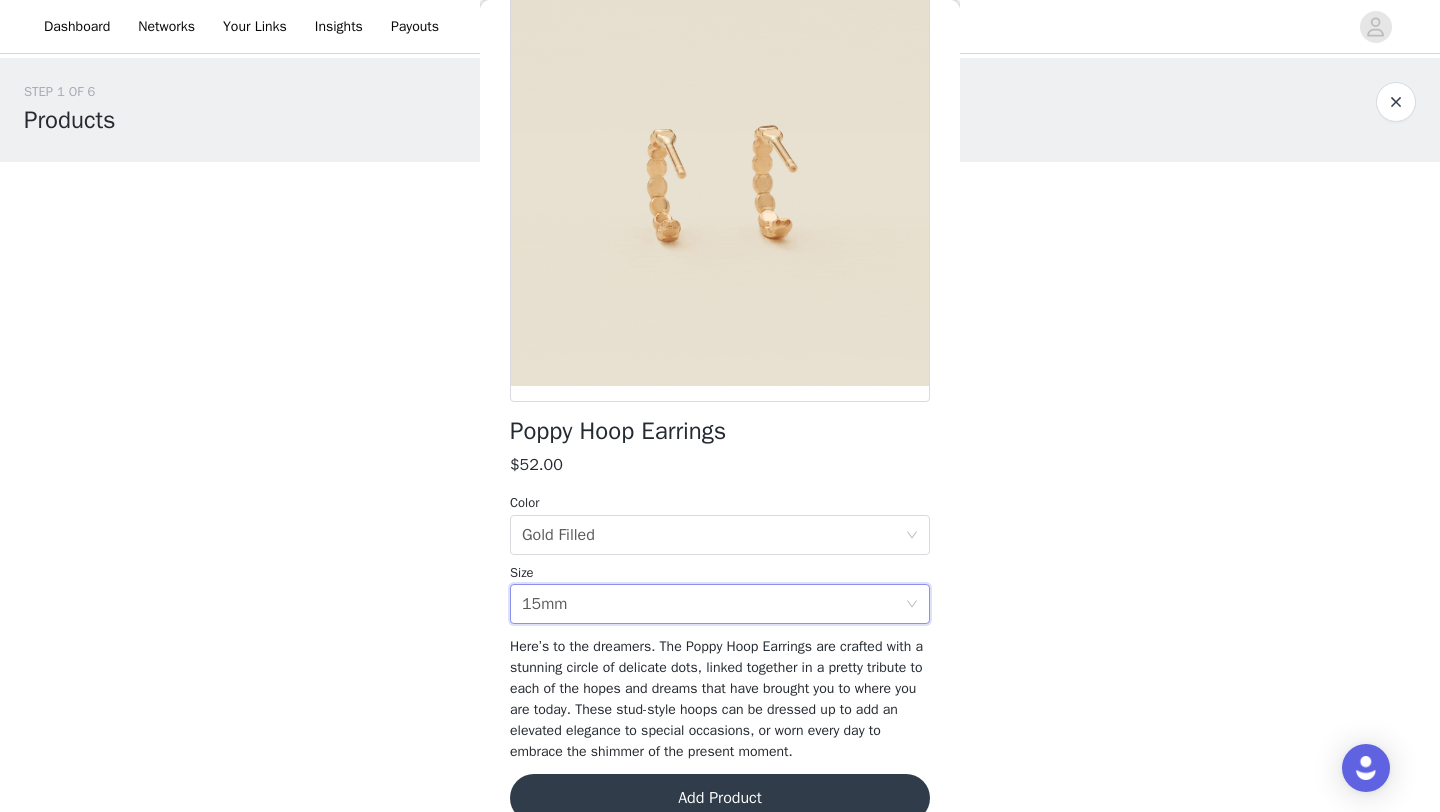 scroll, scrollTop: 182, scrollLeft: 0, axis: vertical 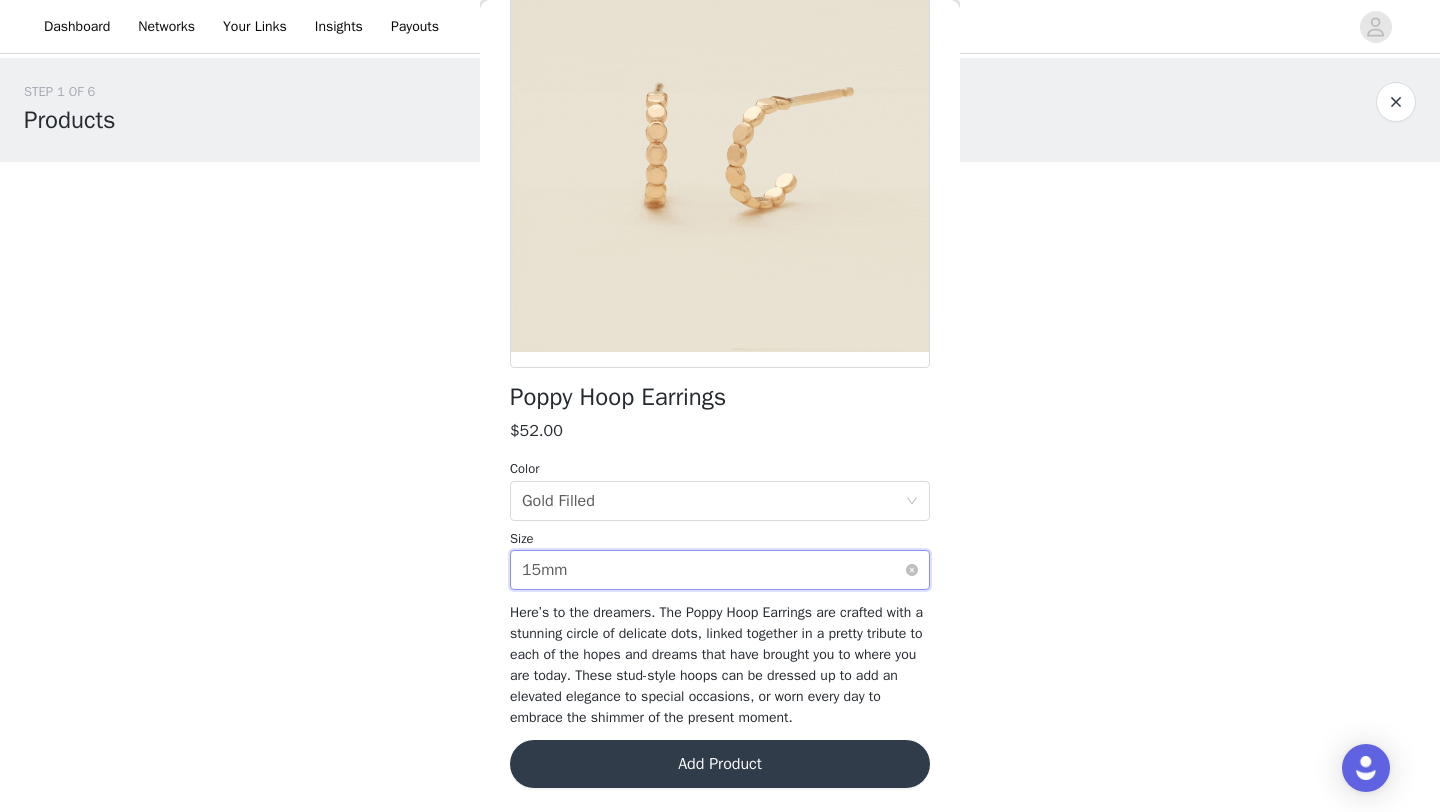 click on "Select size 15mm" at bounding box center (713, 570) 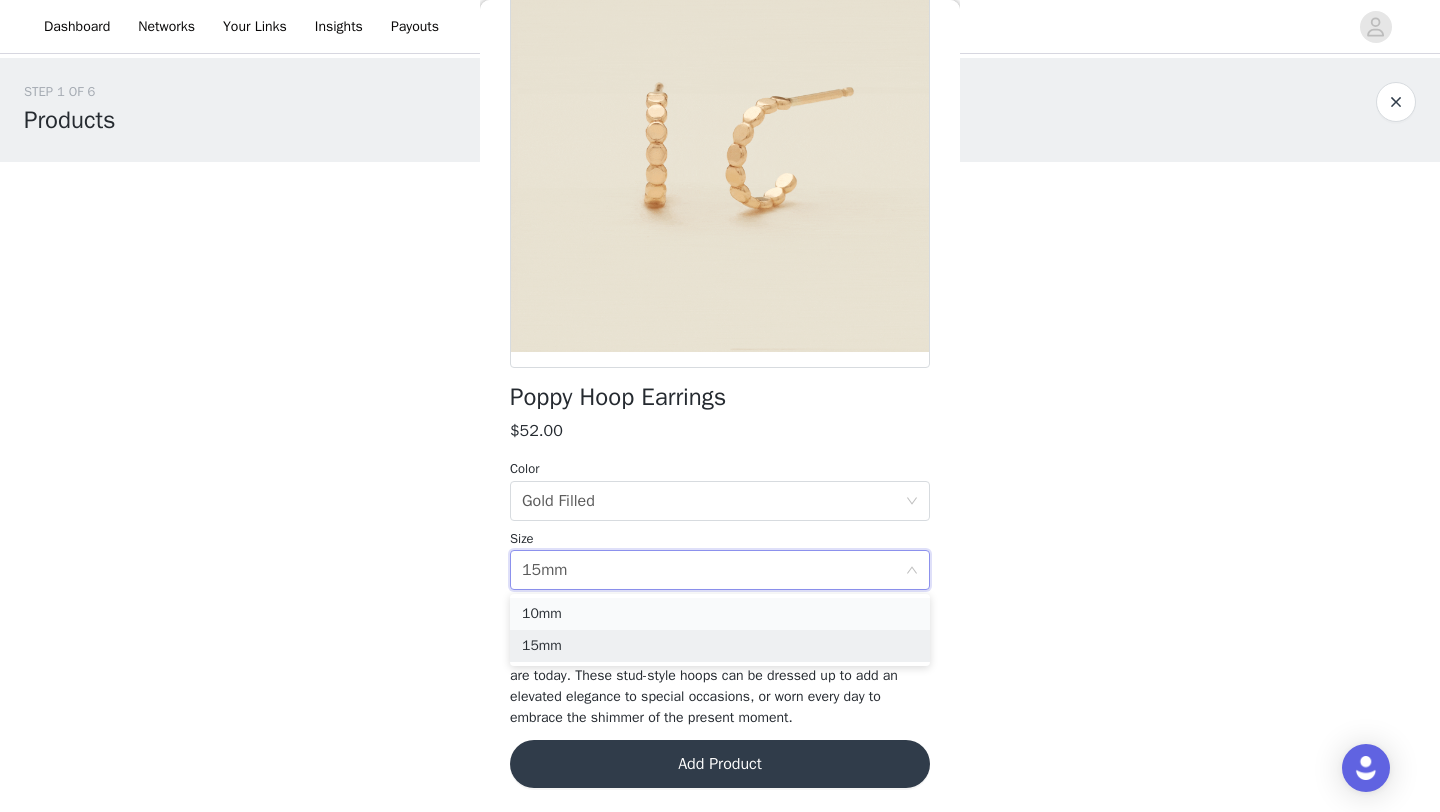 click on "10mm" at bounding box center [720, 614] 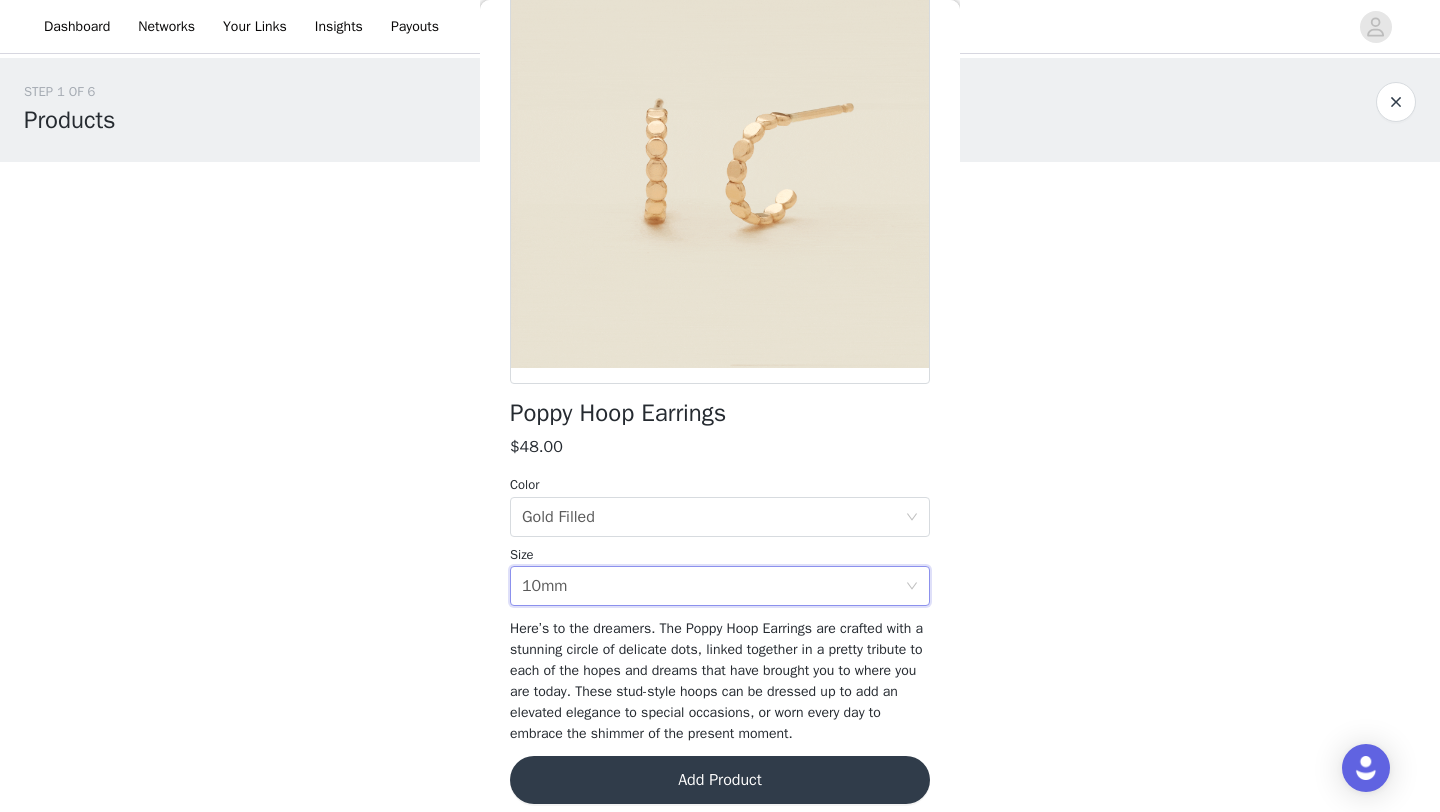scroll, scrollTop: 159, scrollLeft: 0, axis: vertical 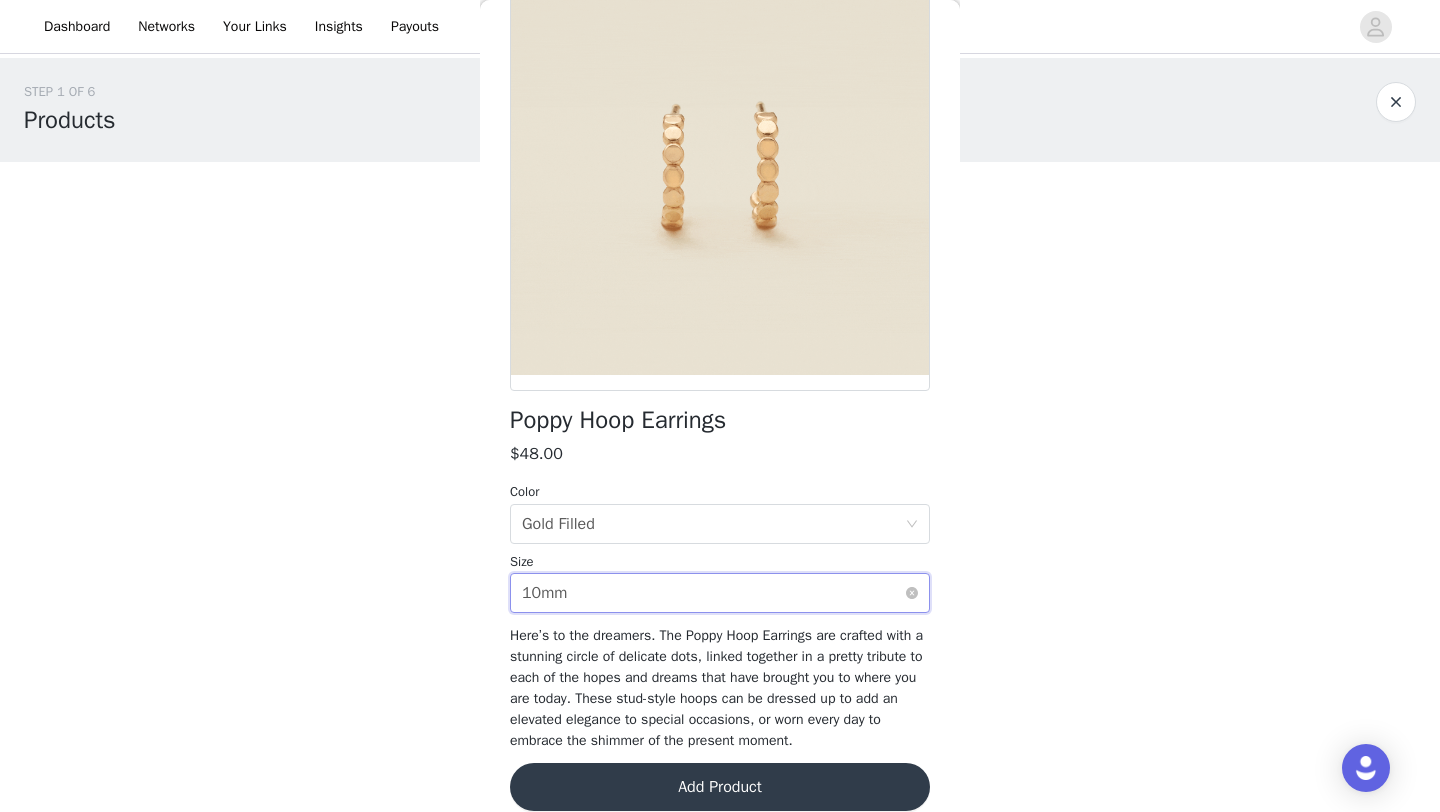 click on "Select size 10mm" at bounding box center [713, 593] 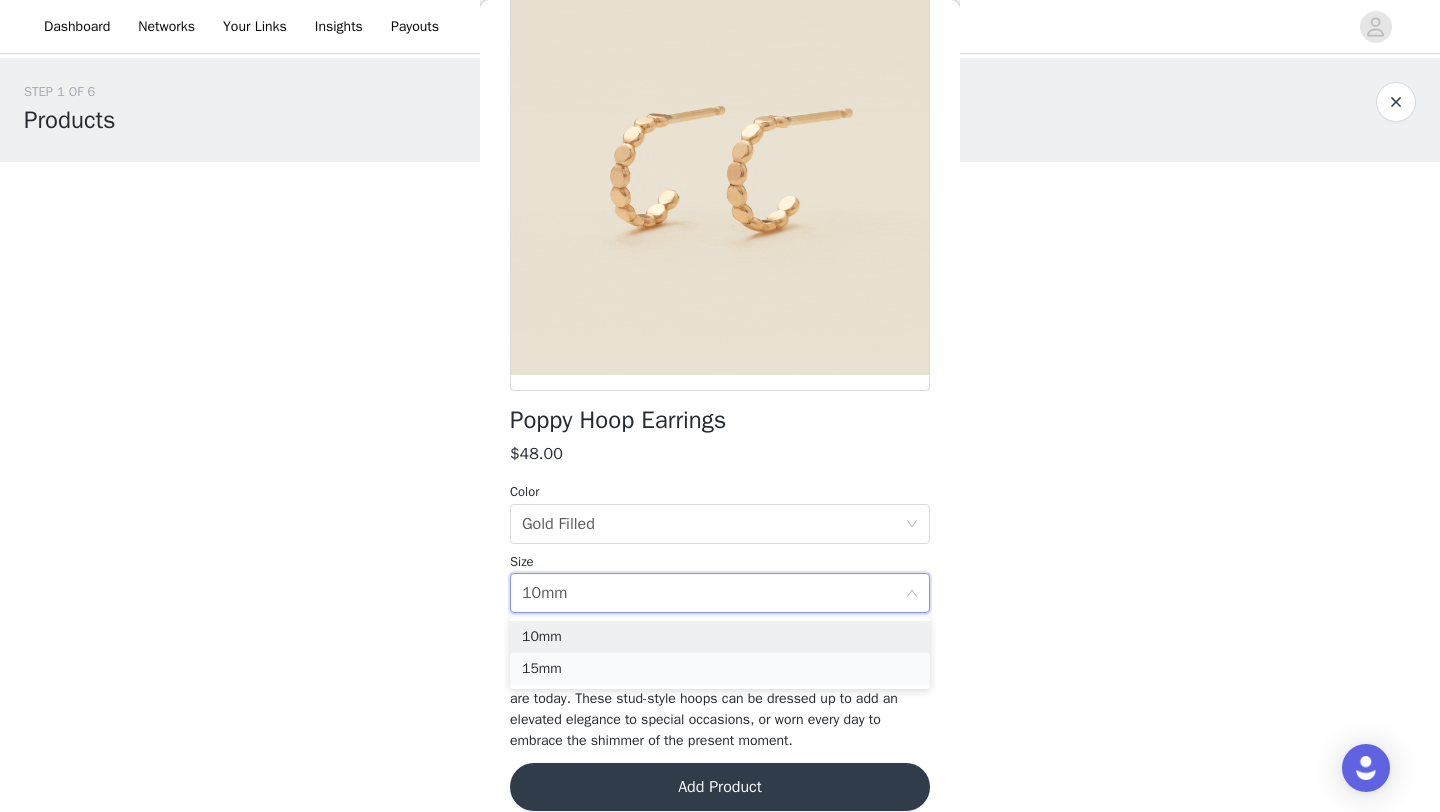 click on "15mm" at bounding box center [720, 669] 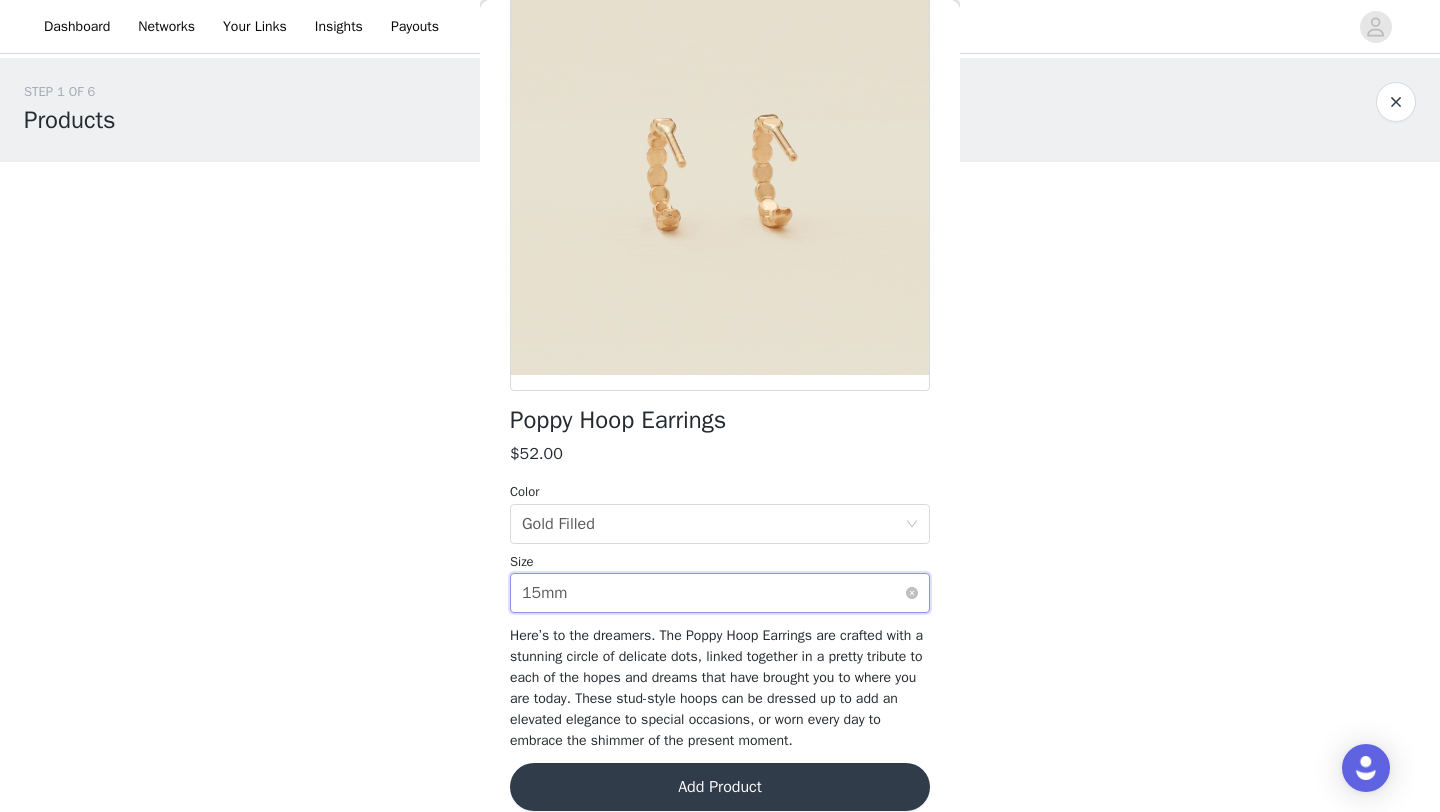 click on "Select size 15mm" at bounding box center (713, 593) 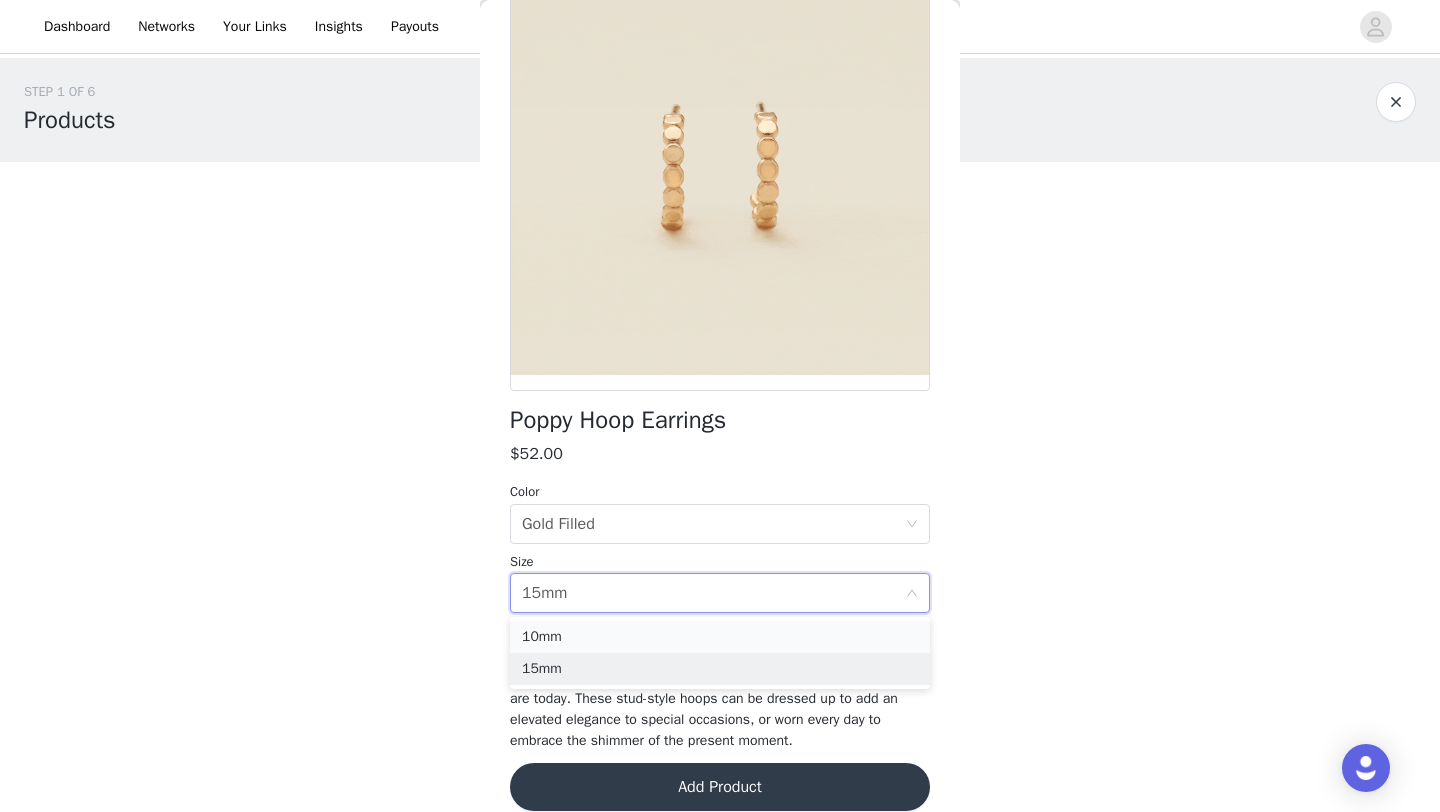 click on "10mm" at bounding box center [720, 637] 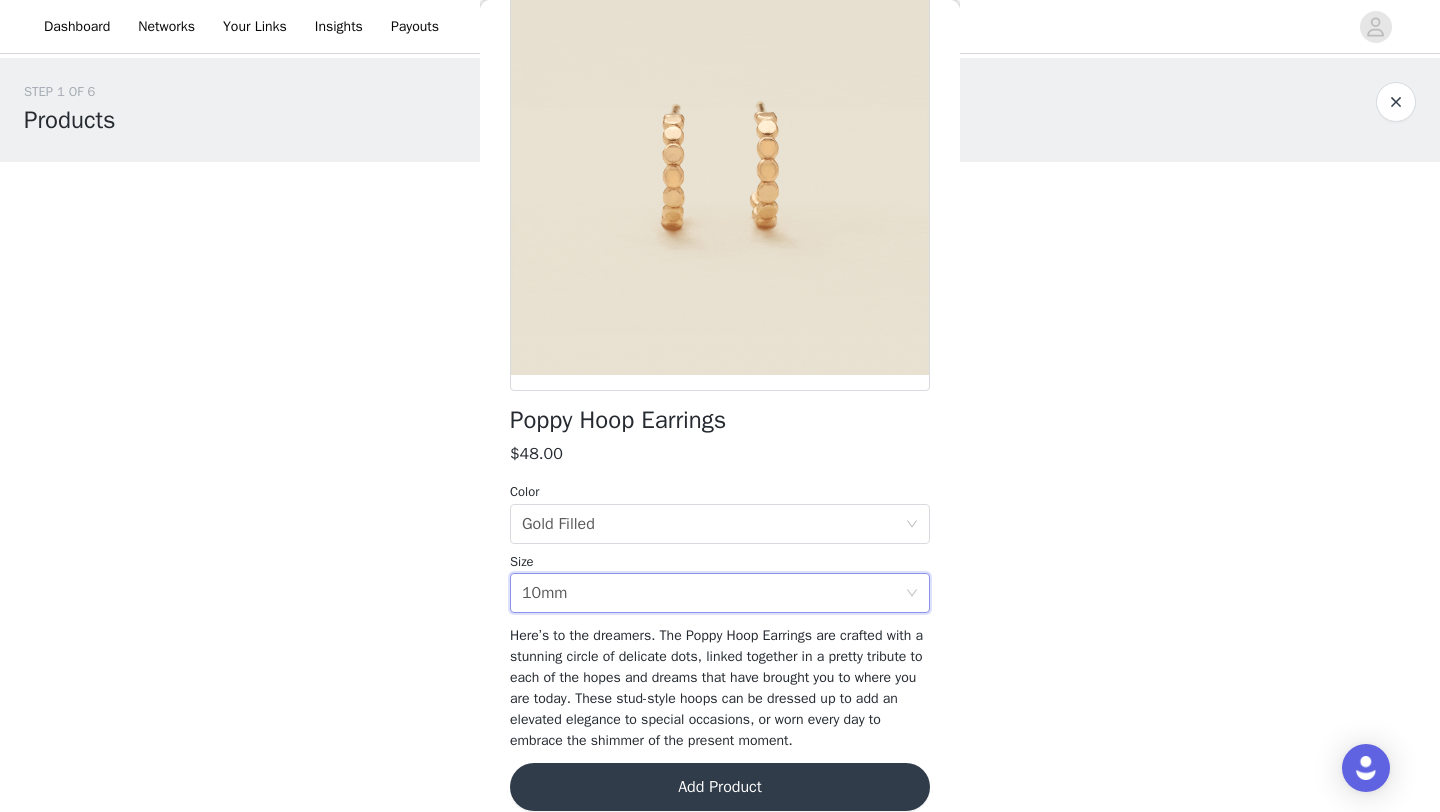 scroll, scrollTop: 0, scrollLeft: 0, axis: both 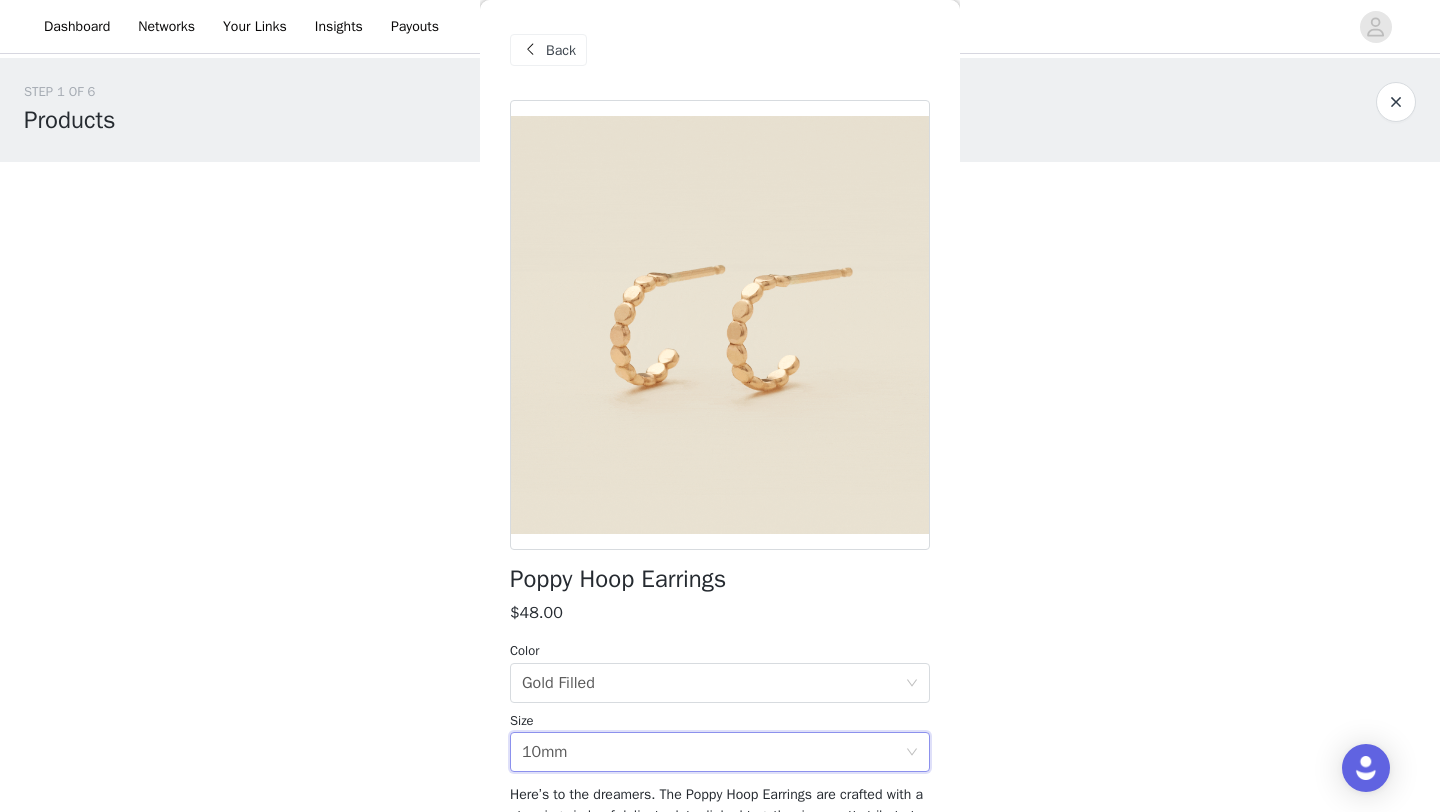 click on "Back" at bounding box center [561, 50] 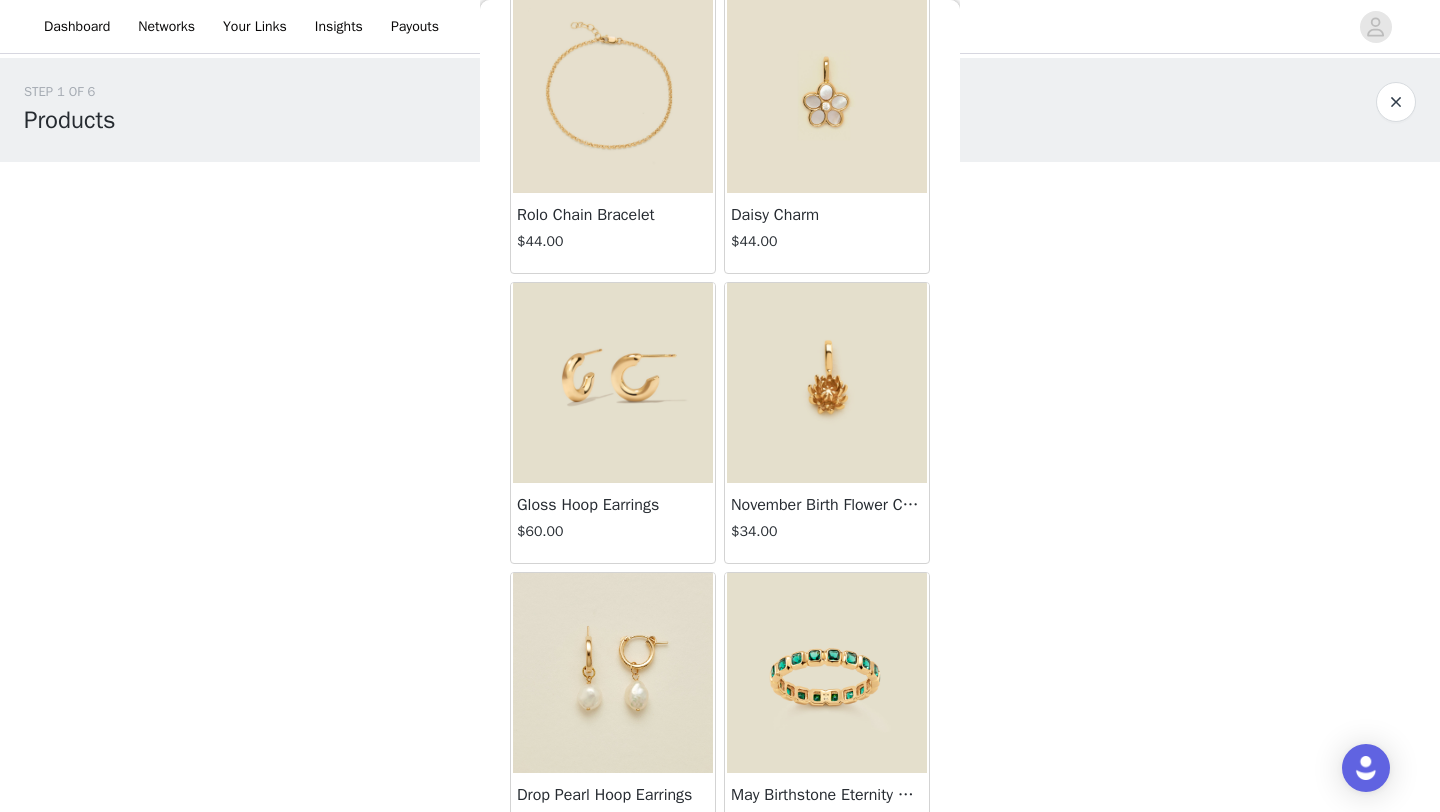 scroll, scrollTop: 3022, scrollLeft: 0, axis: vertical 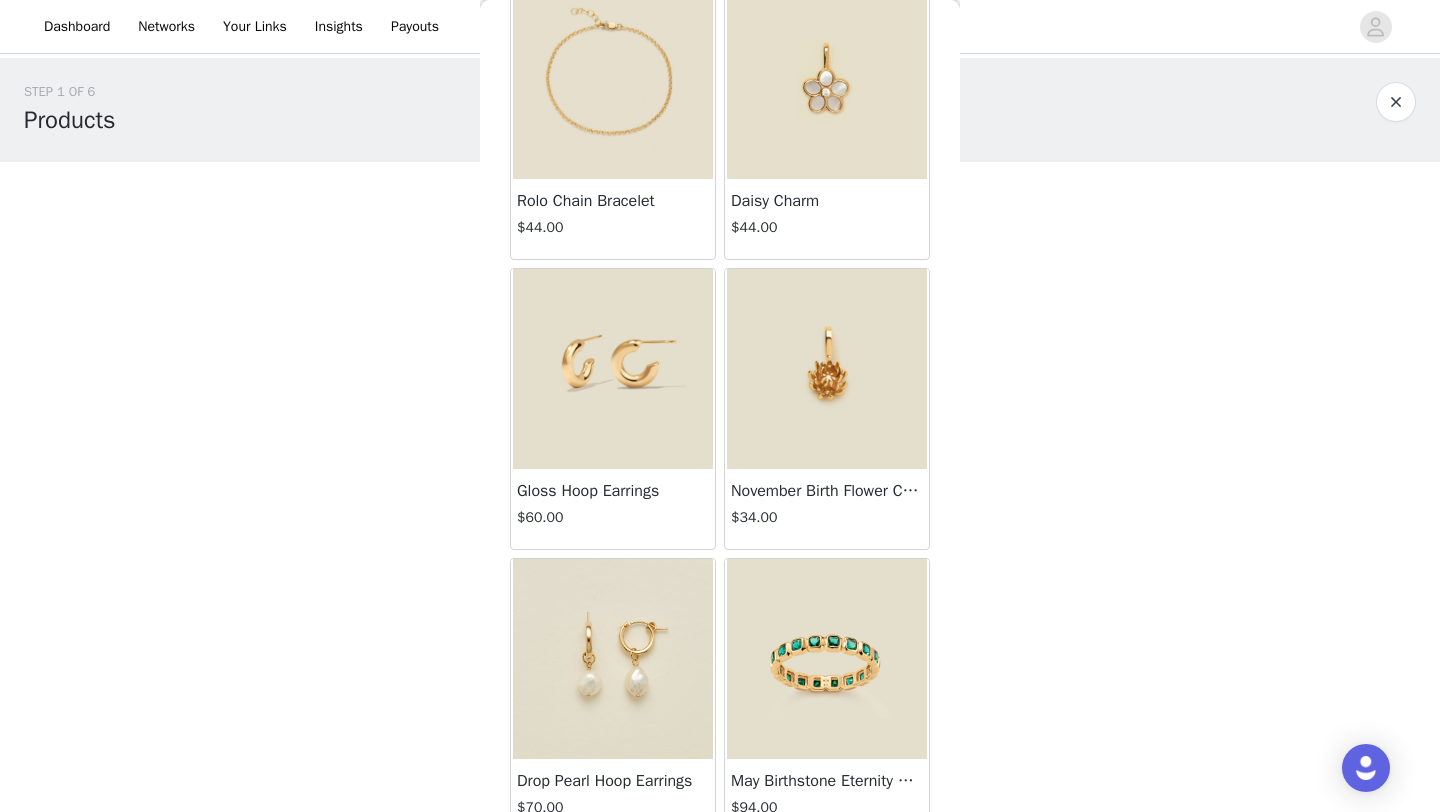 click at bounding box center [613, 369] 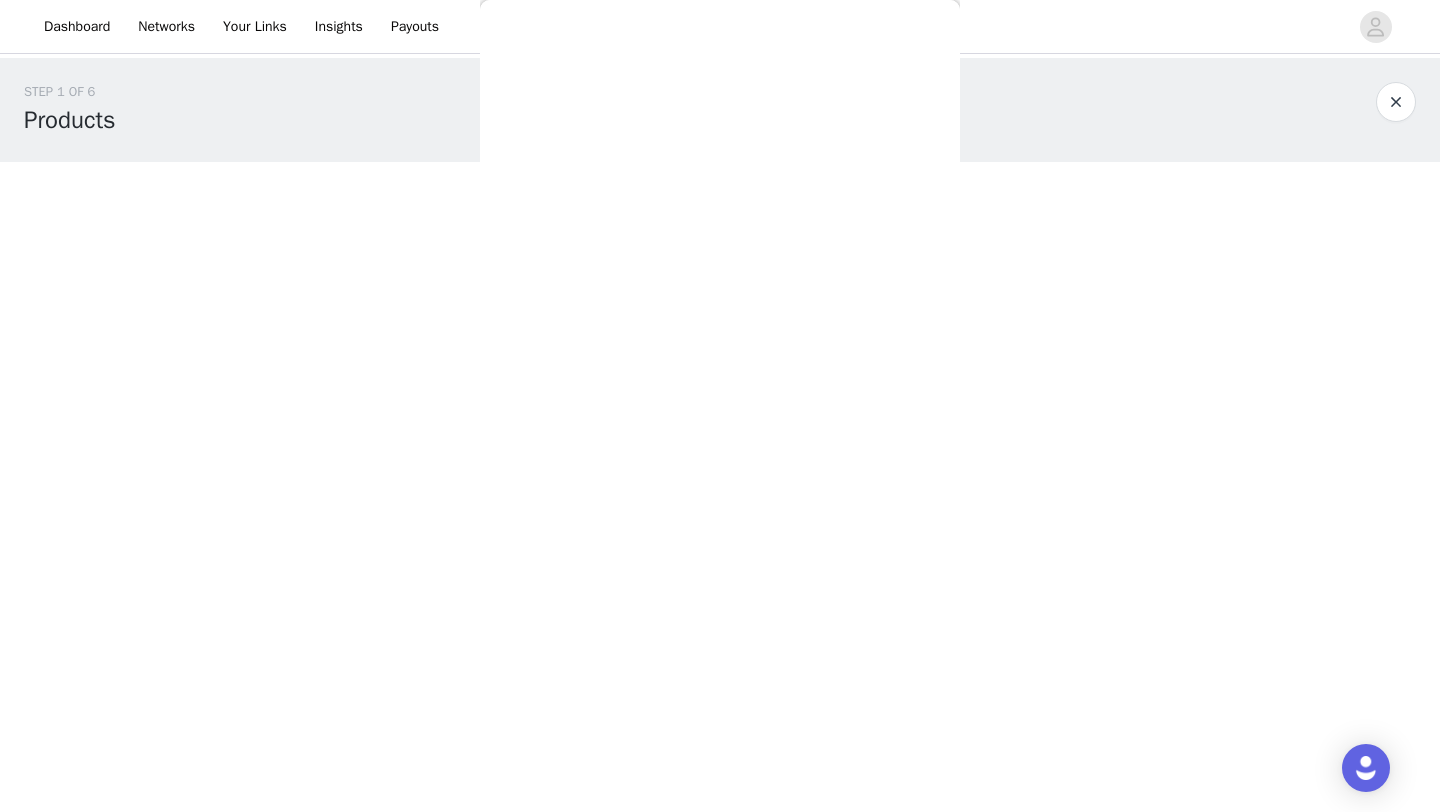 scroll, scrollTop: 140, scrollLeft: 0, axis: vertical 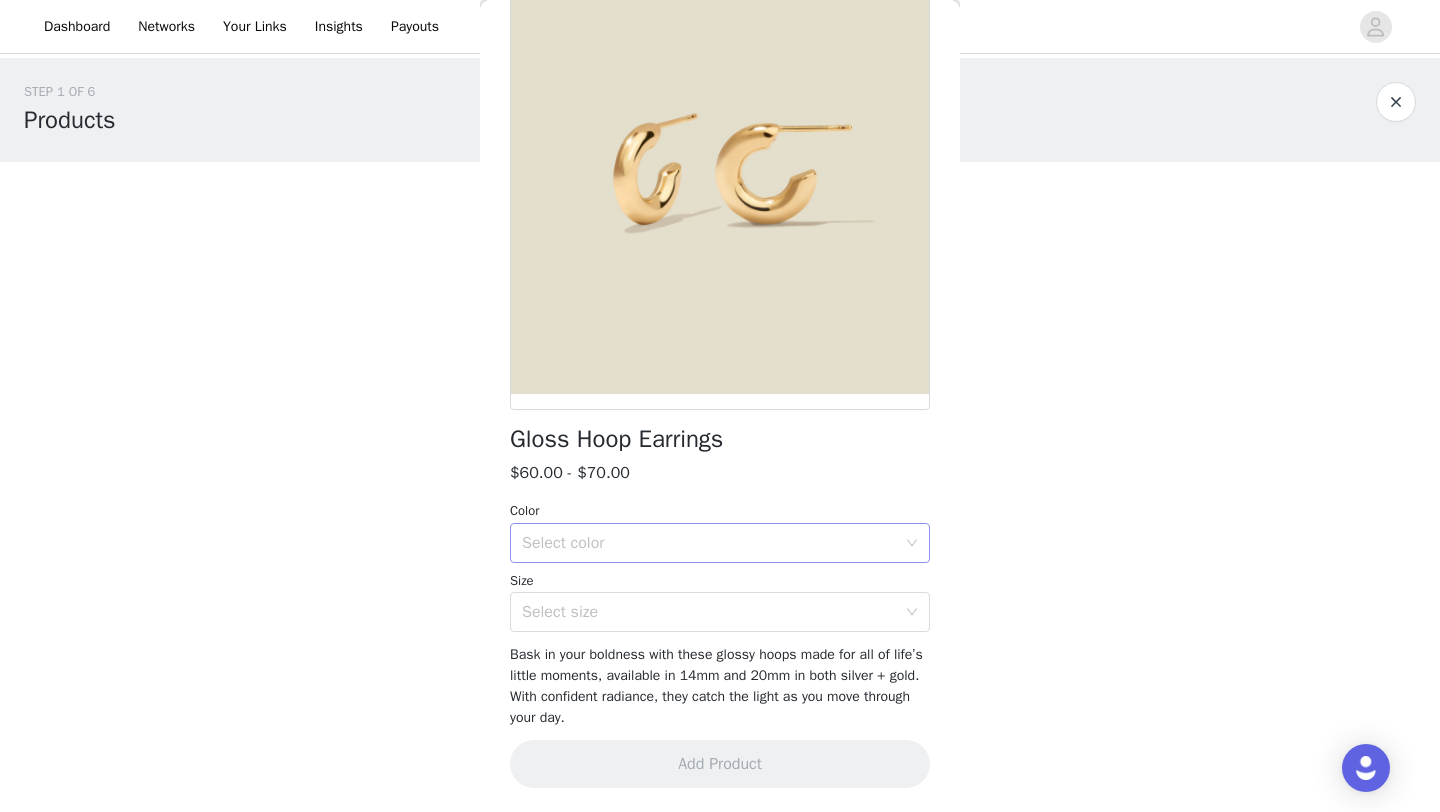 click on "Select color" at bounding box center (713, 543) 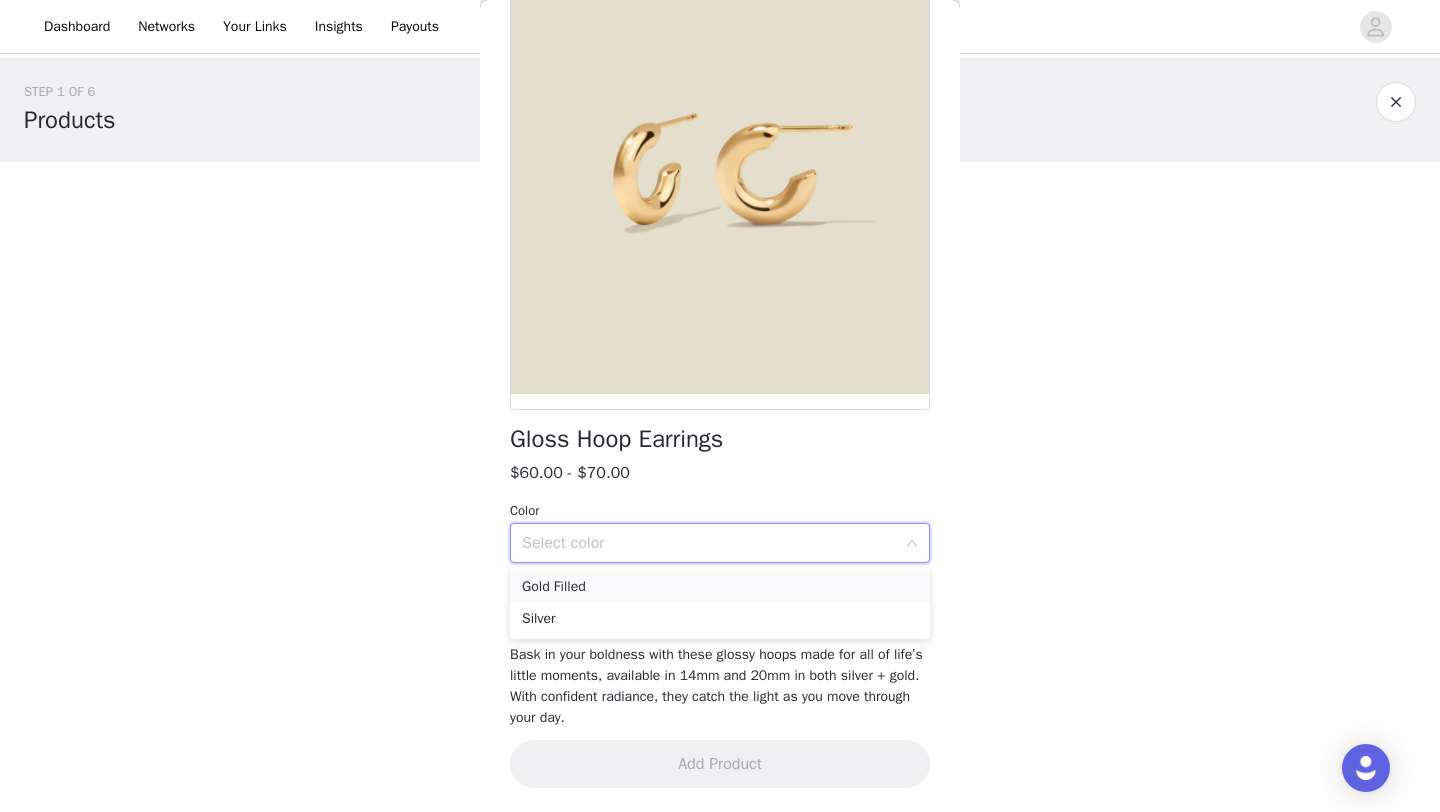 click on "Gold Filled" at bounding box center (720, 587) 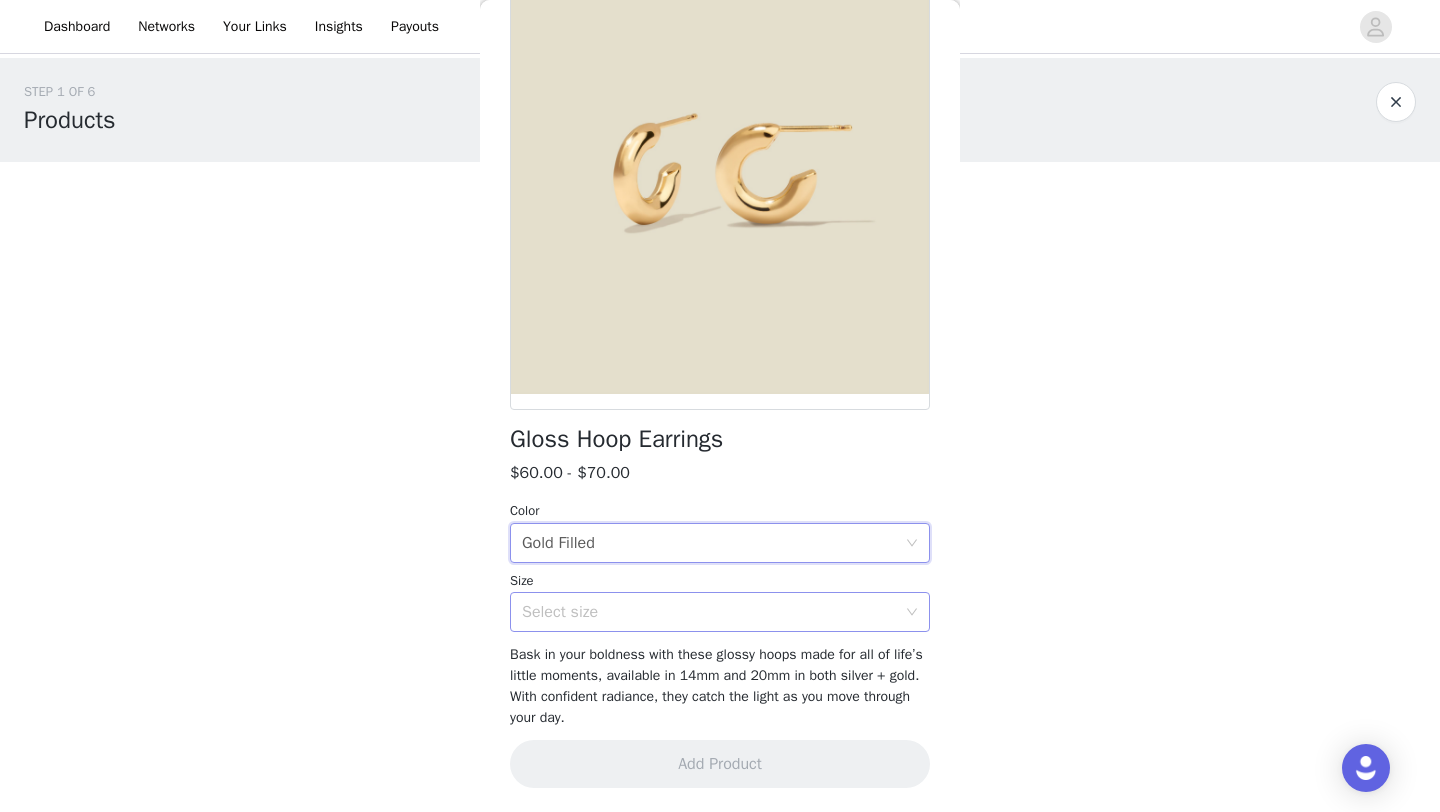 click on "Select size" at bounding box center [709, 612] 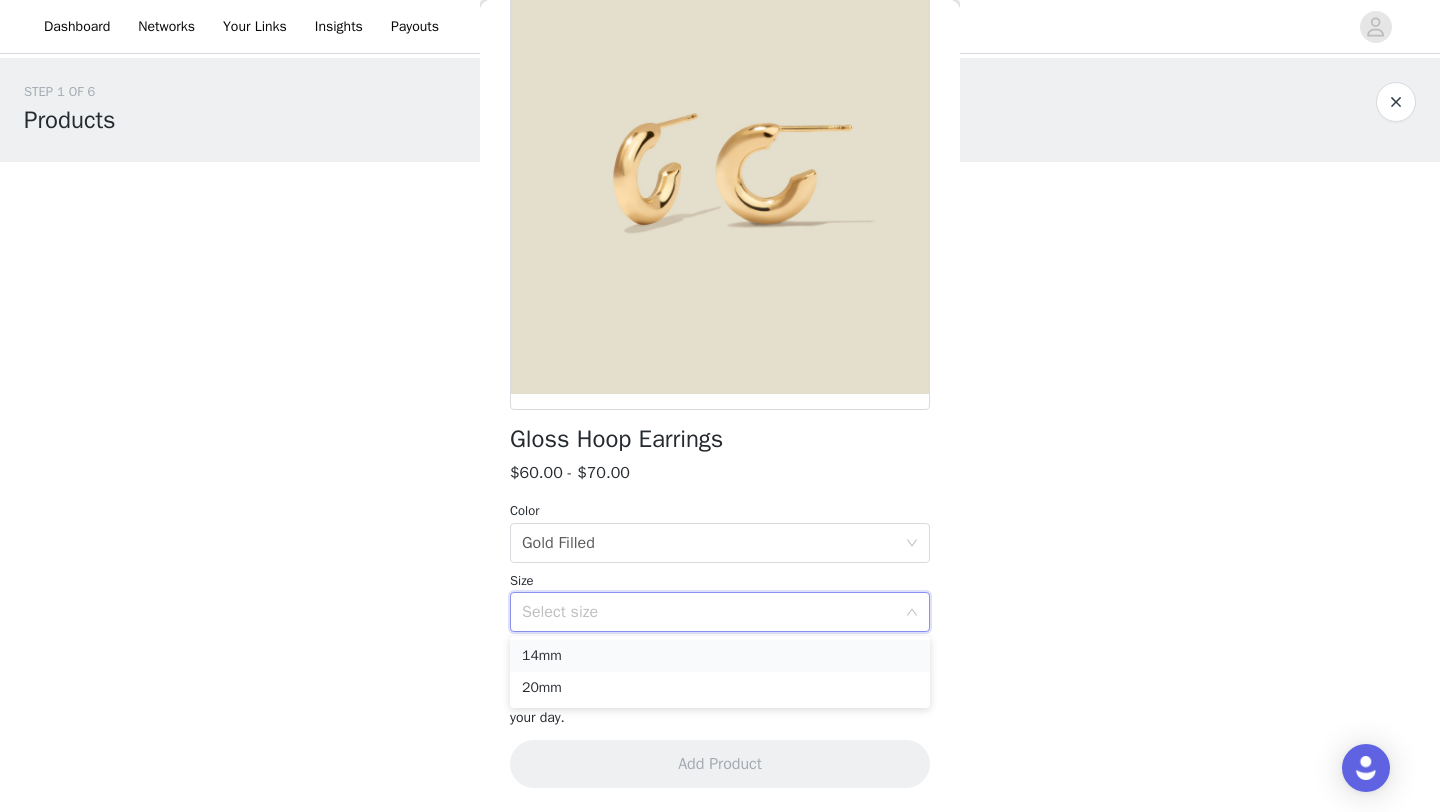 click on "14mm" at bounding box center [720, 656] 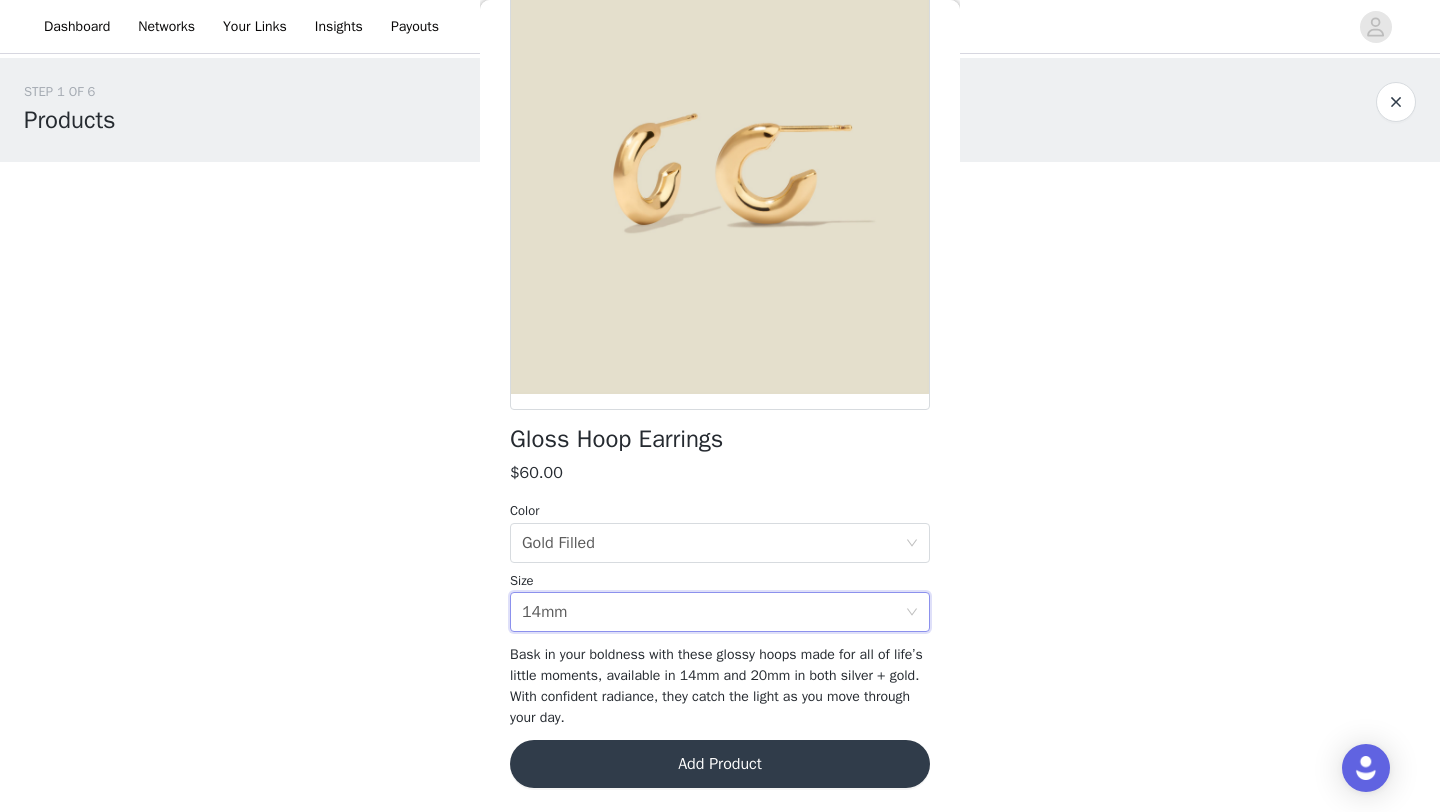 click on "Add Product" at bounding box center [720, 764] 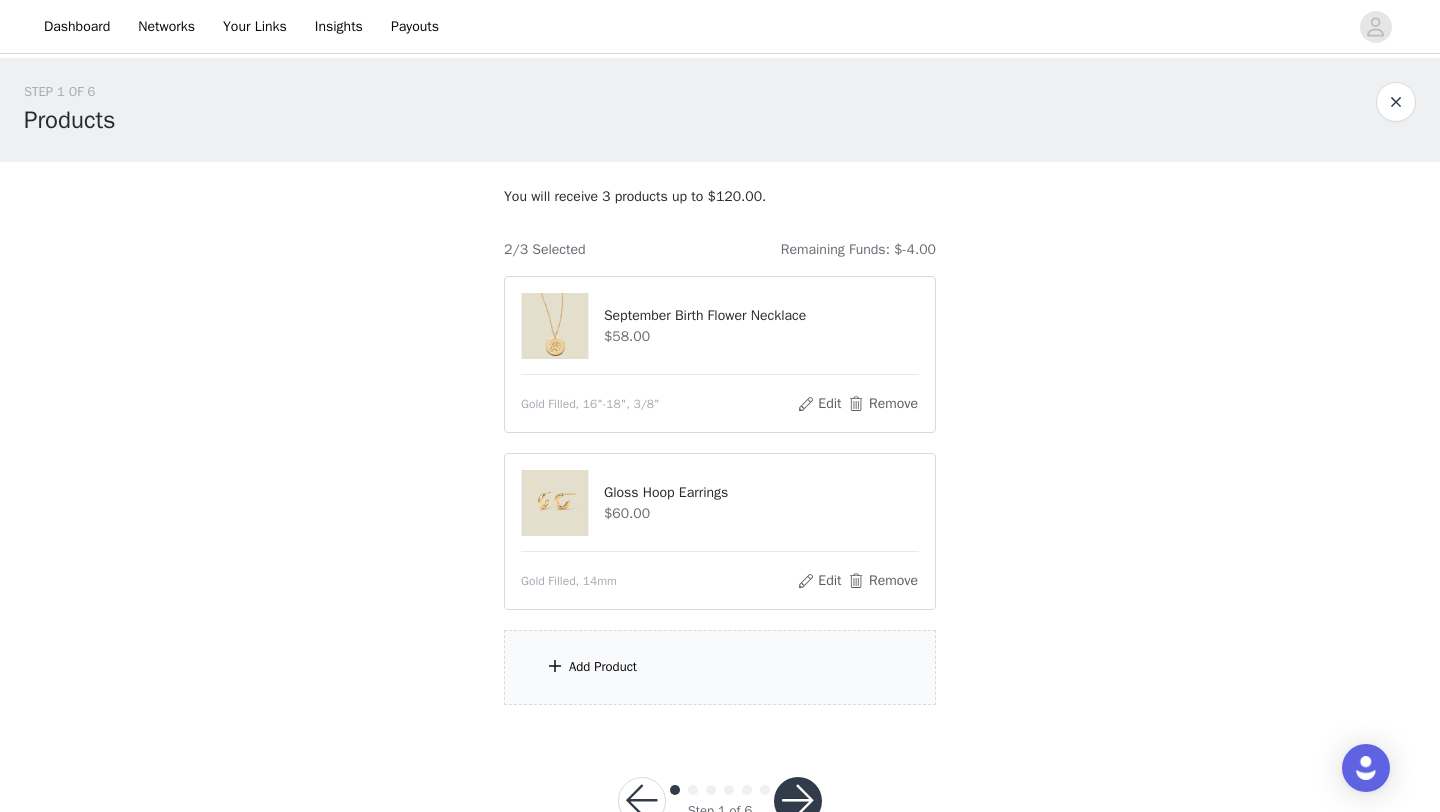 scroll, scrollTop: 60, scrollLeft: 0, axis: vertical 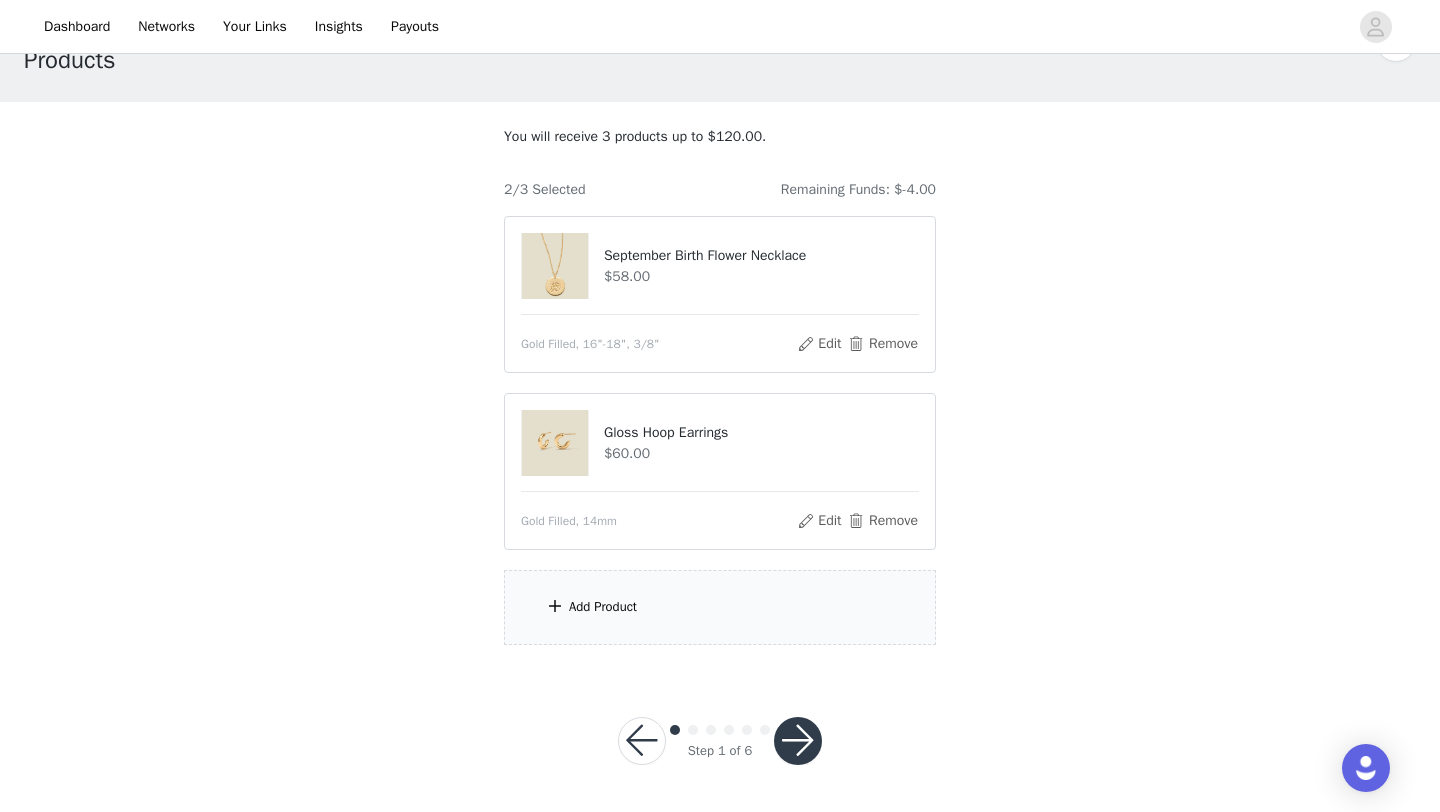 click at bounding box center [798, 741] 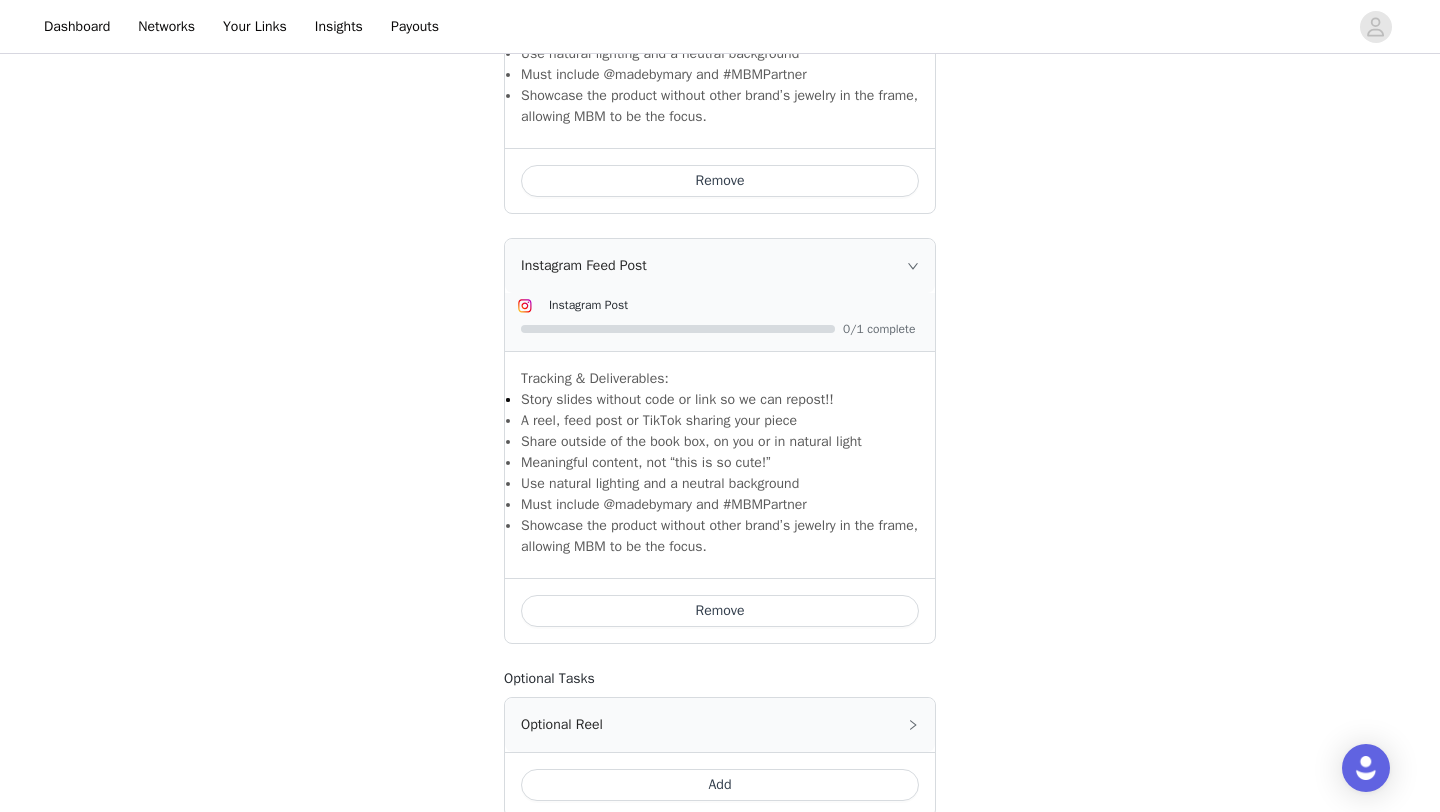 scroll, scrollTop: 1198, scrollLeft: 0, axis: vertical 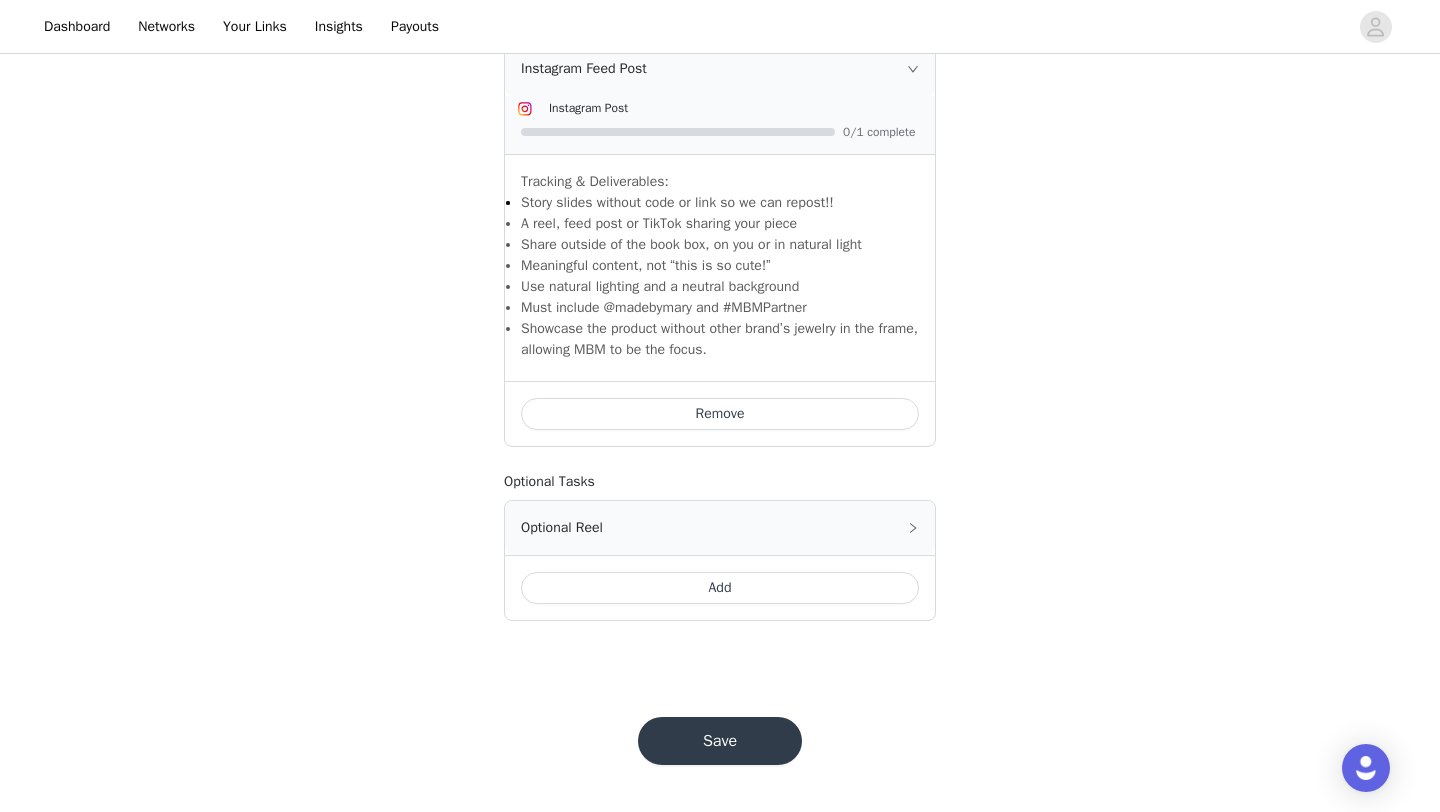 click on "Save" at bounding box center [720, 741] 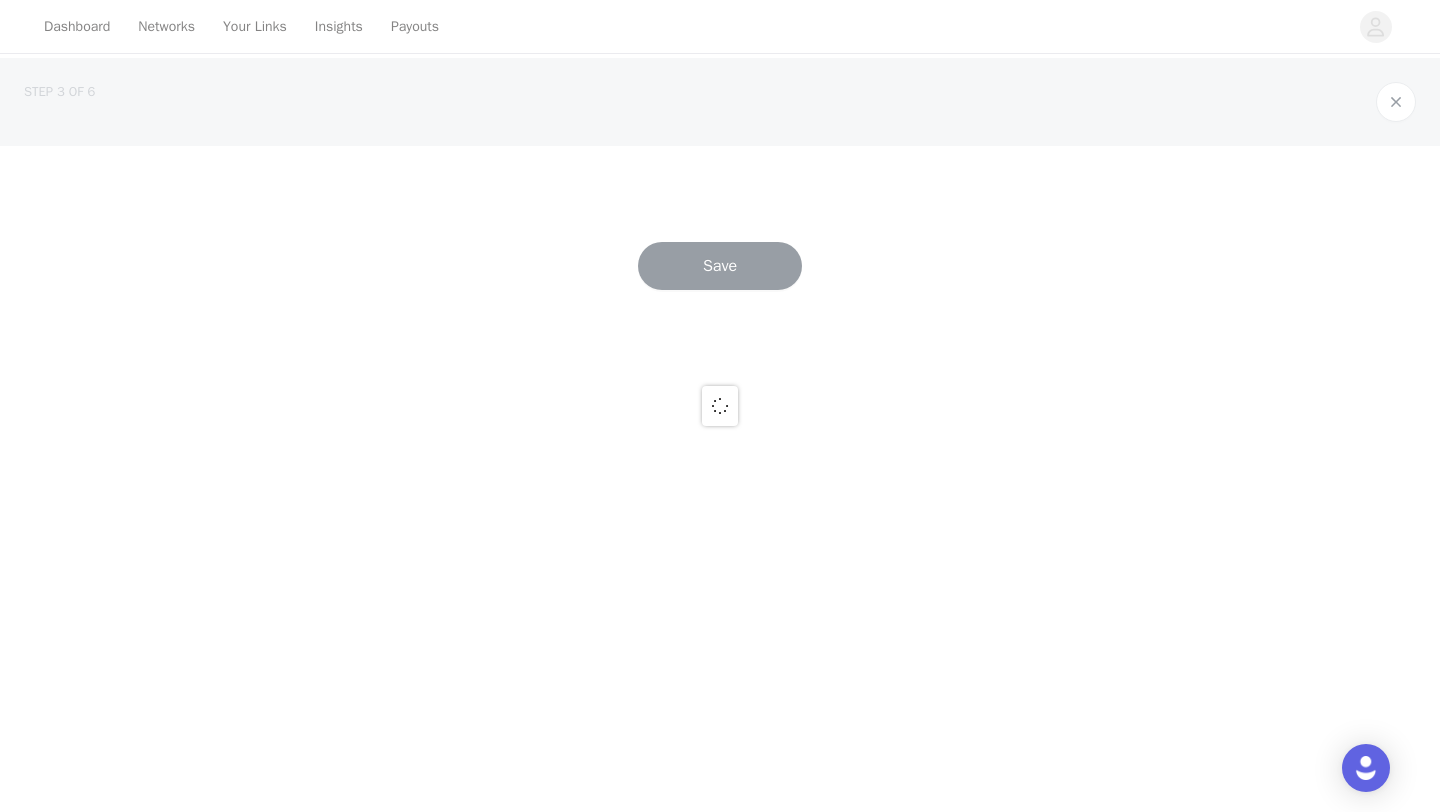 scroll, scrollTop: 0, scrollLeft: 0, axis: both 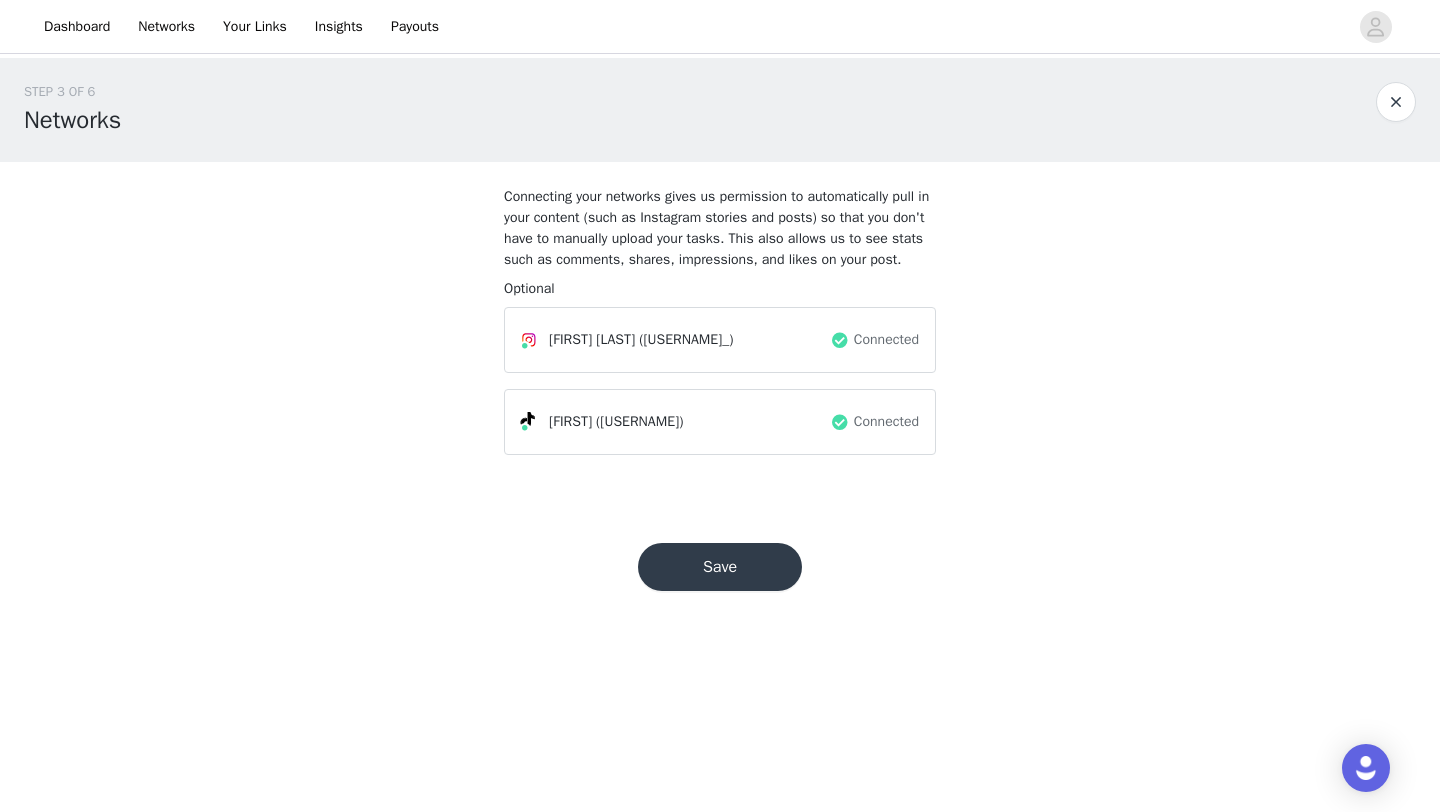 click on "Save" at bounding box center (720, 567) 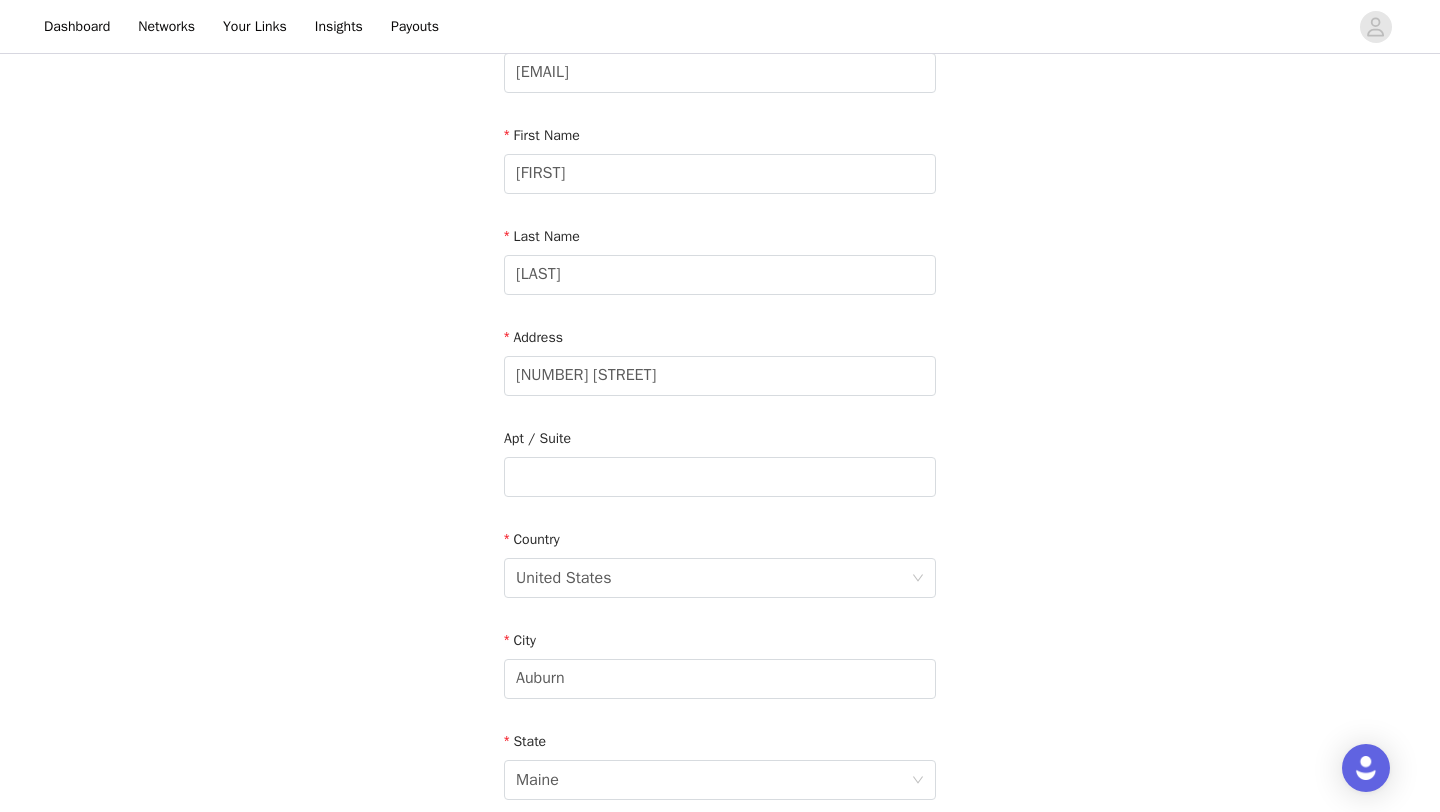 scroll, scrollTop: 551, scrollLeft: 0, axis: vertical 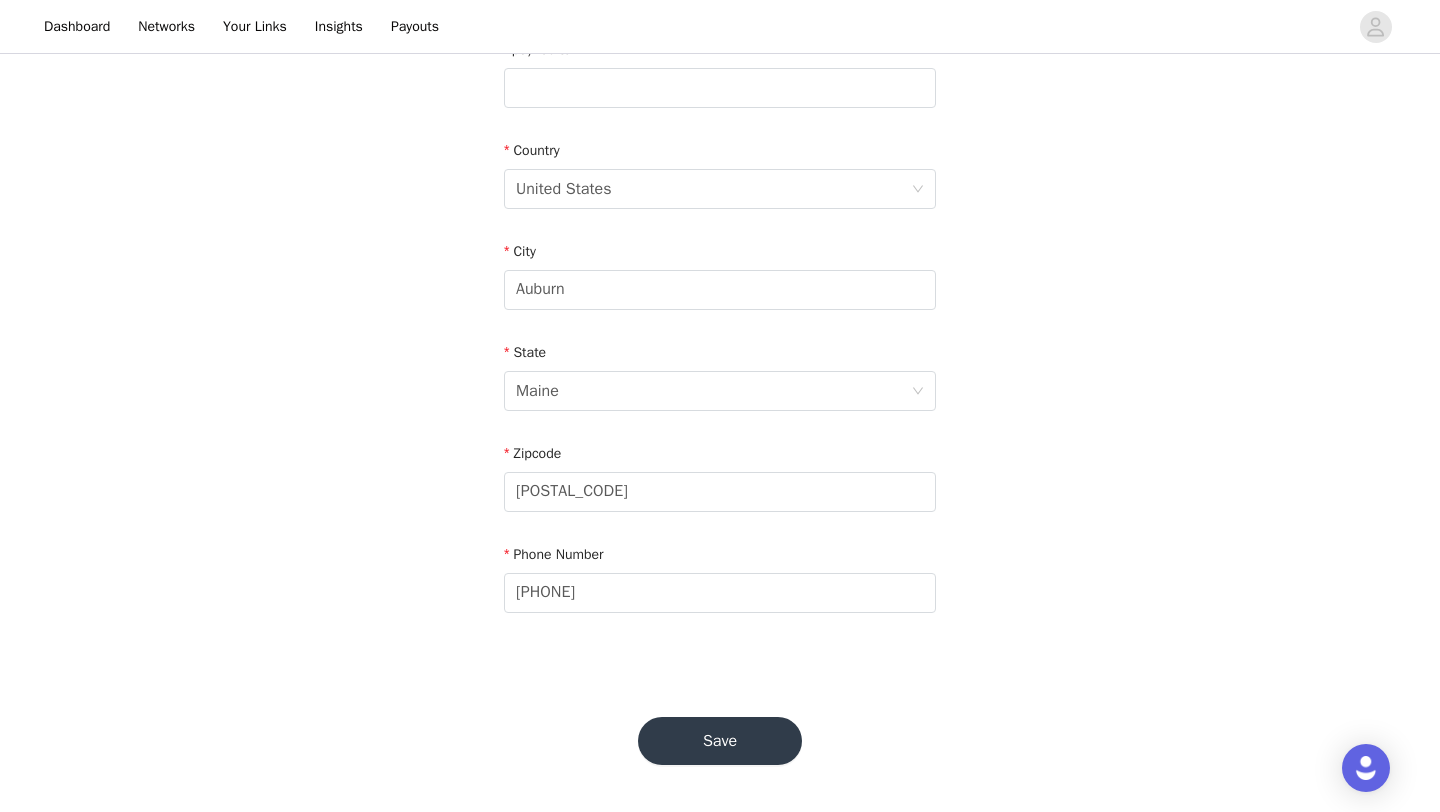click on "Save" at bounding box center (720, 741) 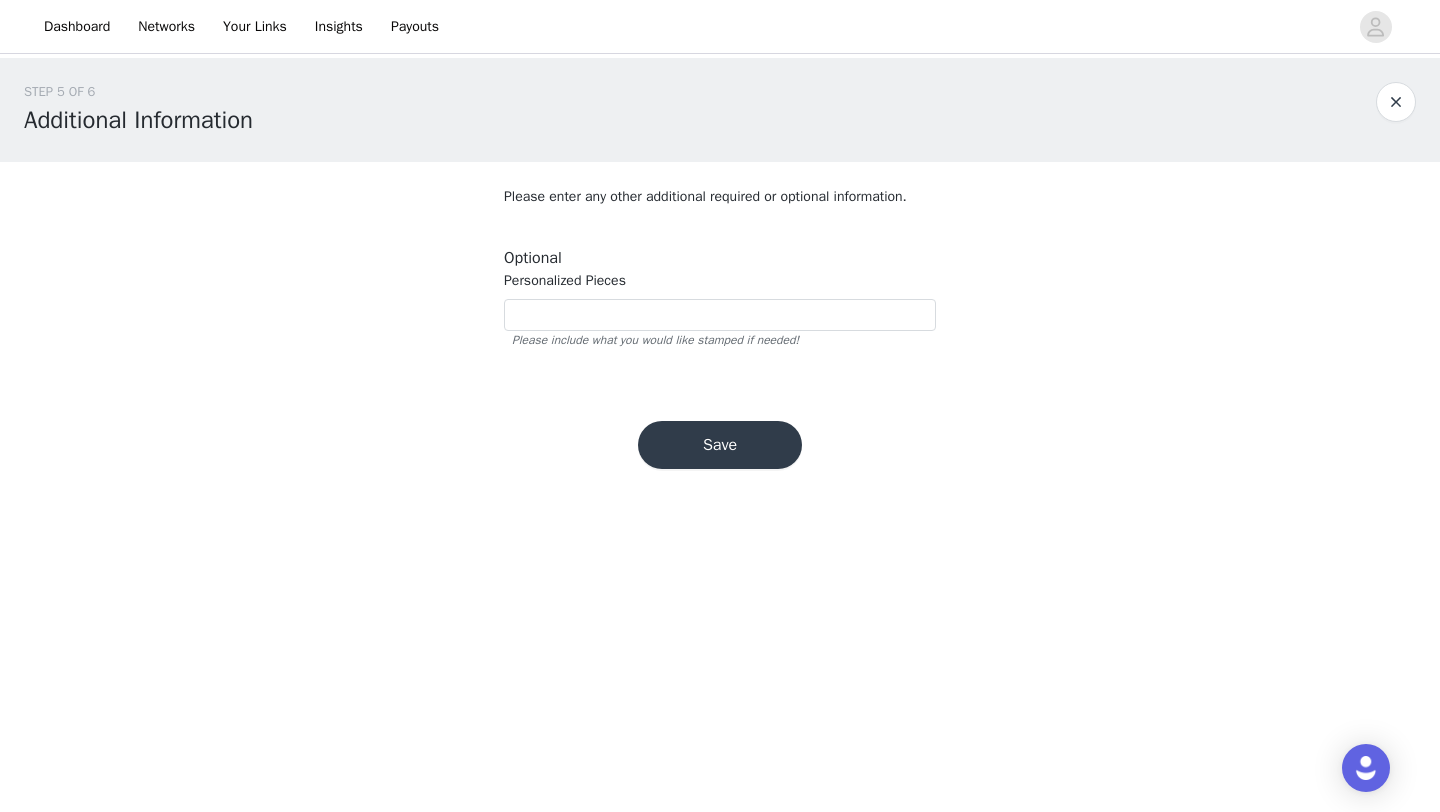 click on "Save" at bounding box center [720, 445] 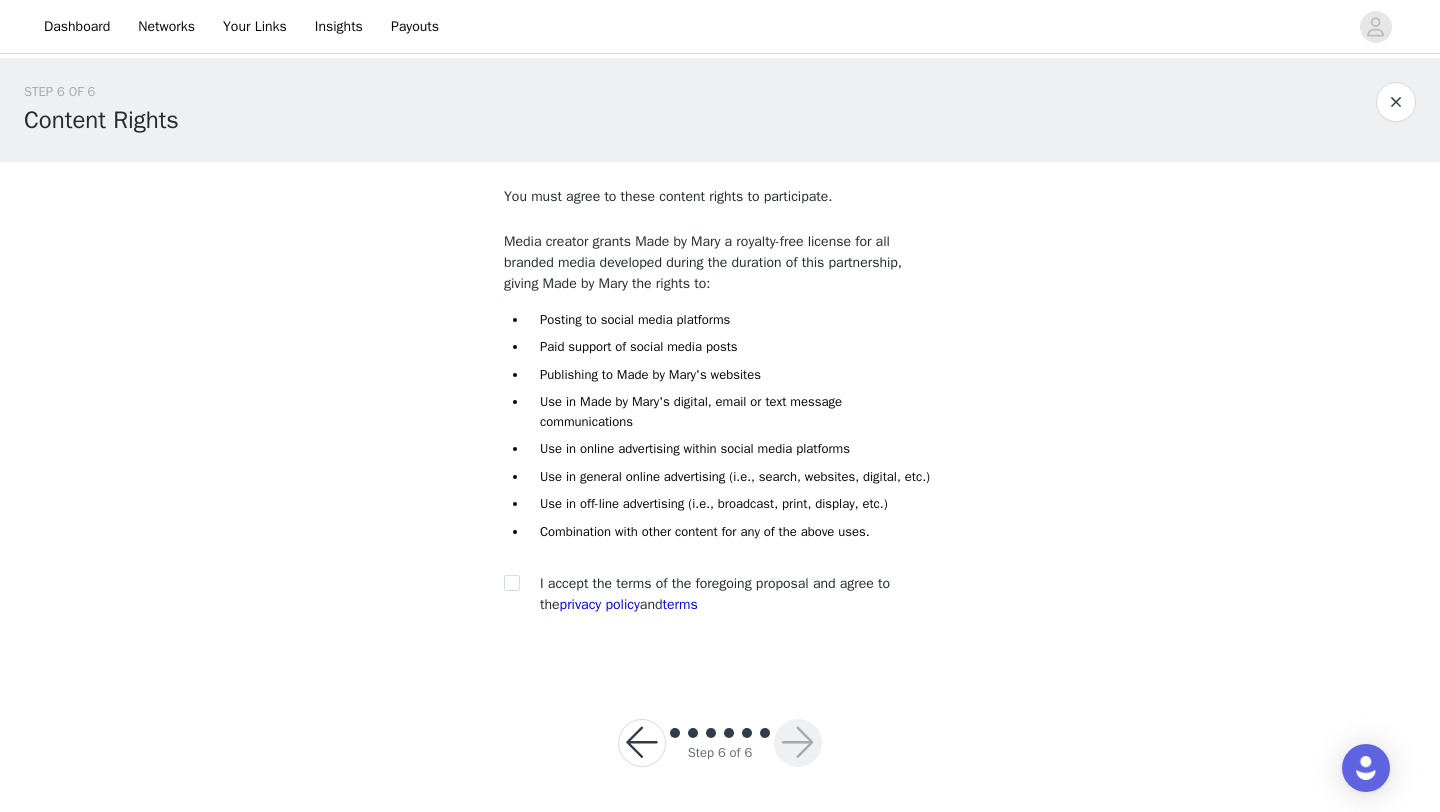 scroll, scrollTop: 22, scrollLeft: 0, axis: vertical 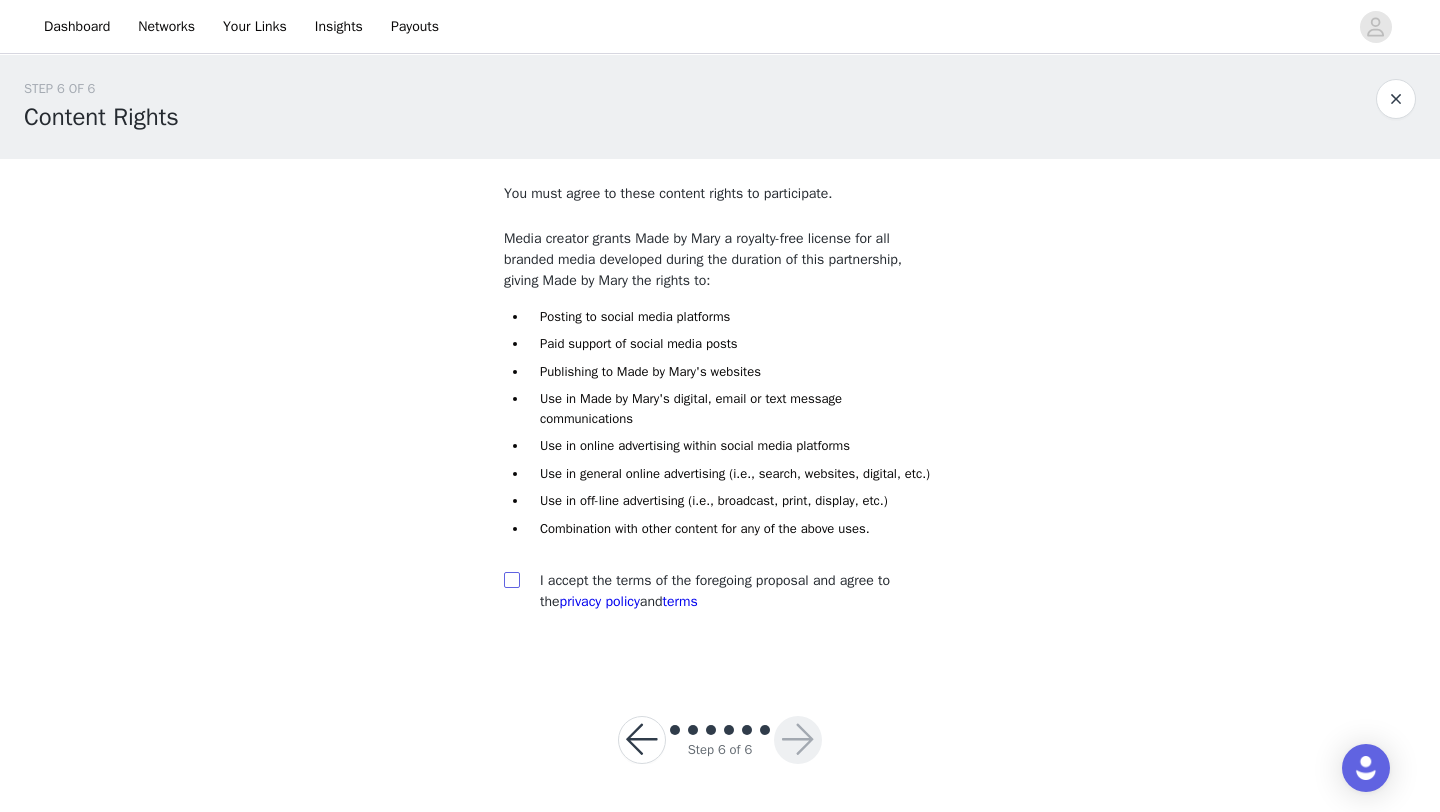 click at bounding box center [511, 579] 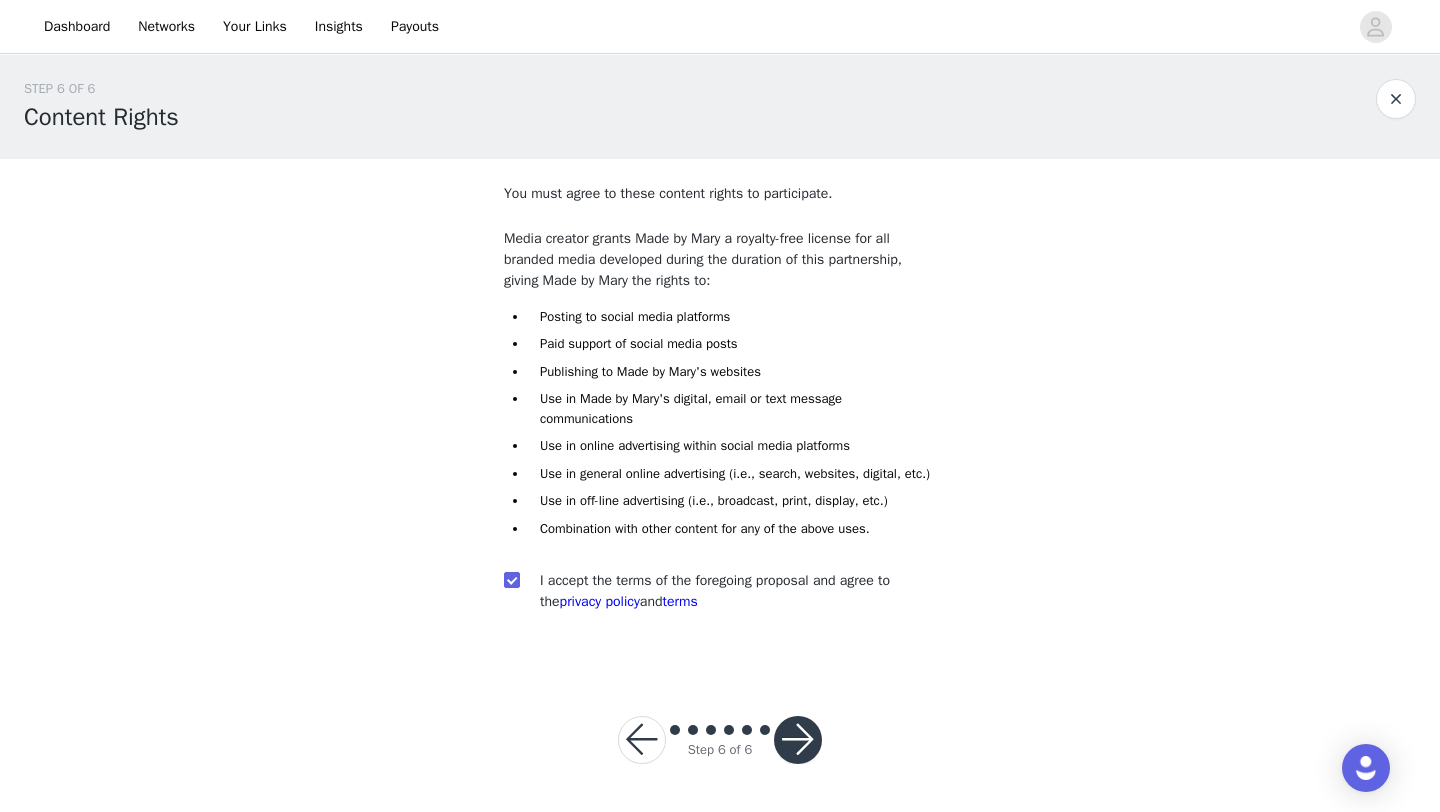 click at bounding box center [798, 740] 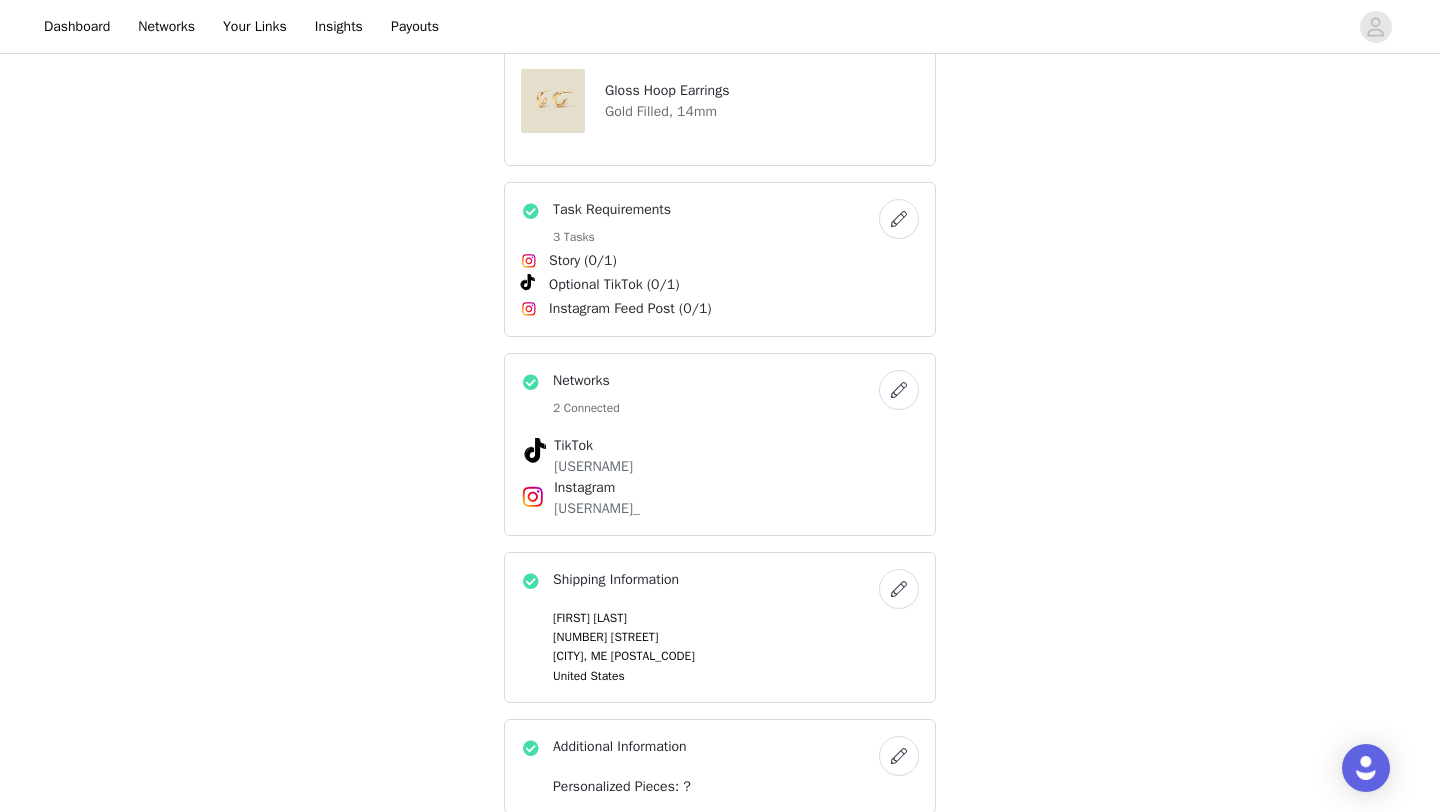 scroll, scrollTop: 684, scrollLeft: 0, axis: vertical 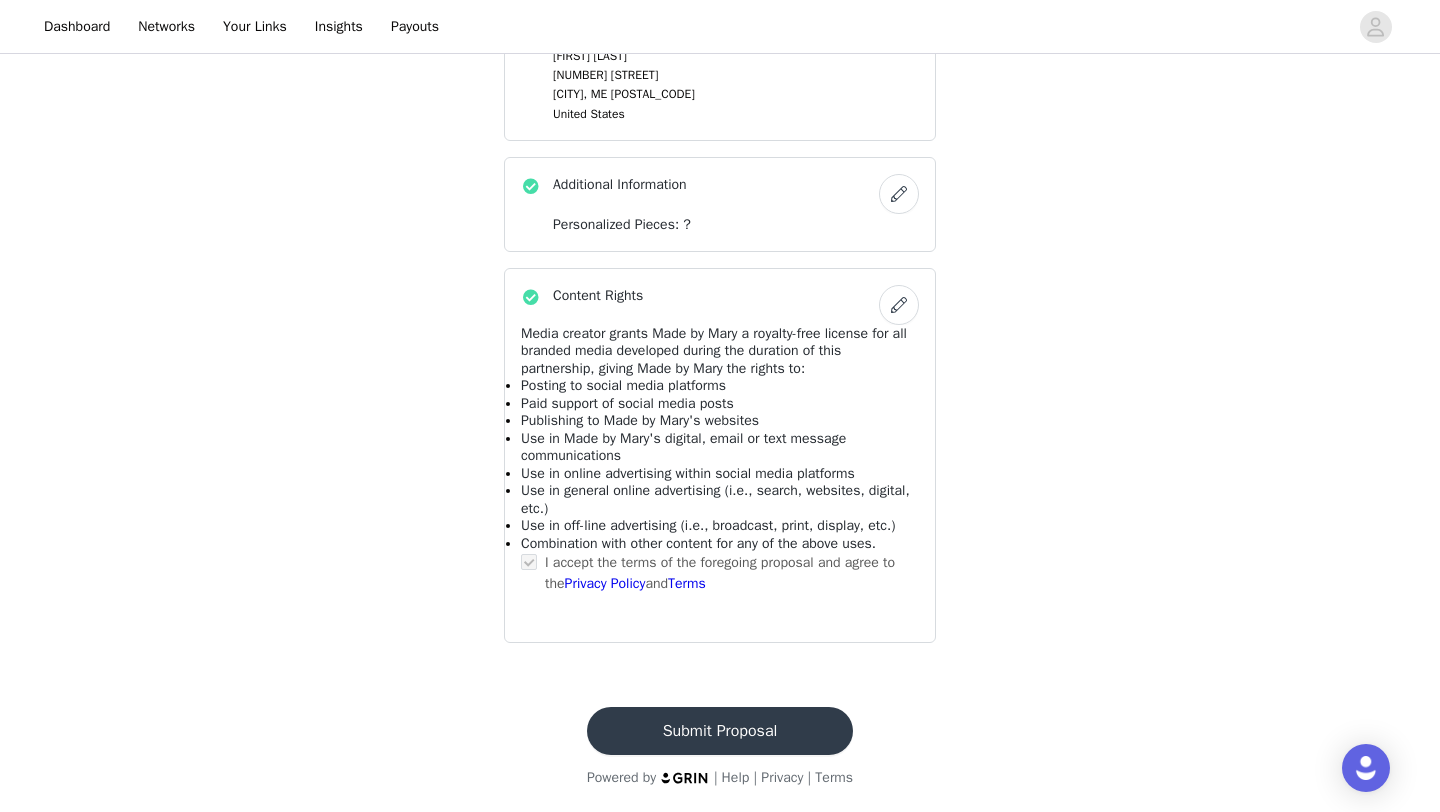 click on "Submit Proposal" at bounding box center (720, 731) 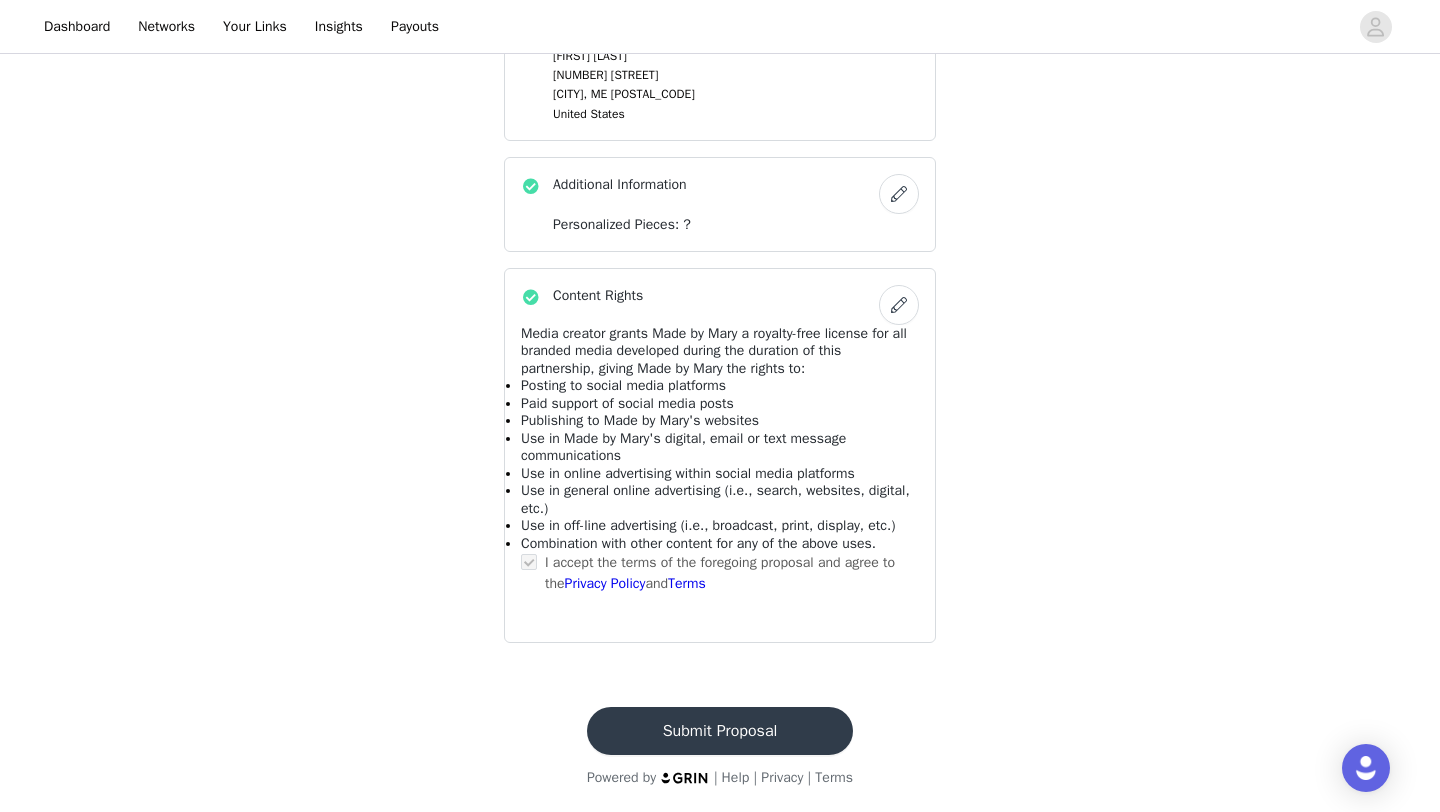 scroll, scrollTop: 0, scrollLeft: 0, axis: both 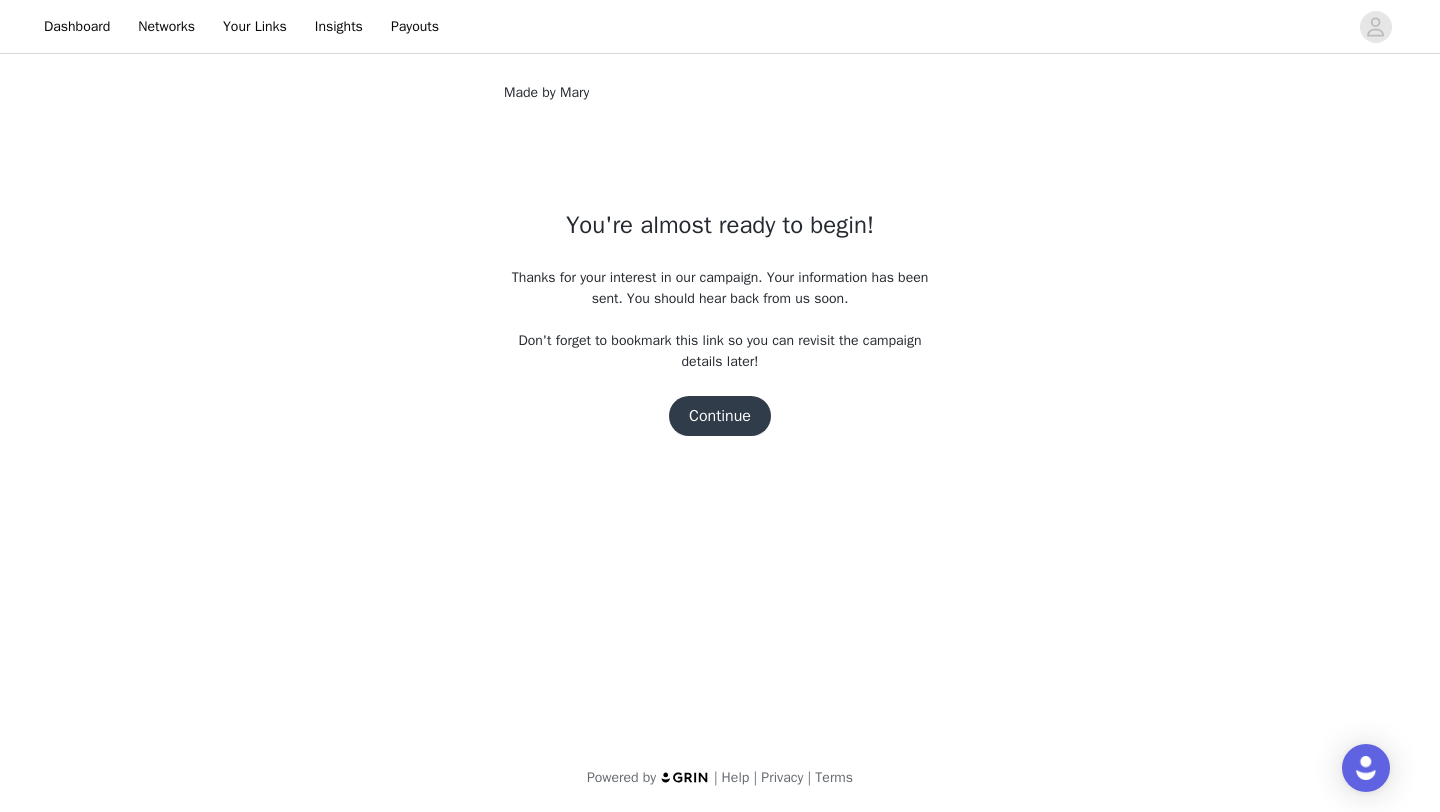 click on "Continue" at bounding box center (720, 416) 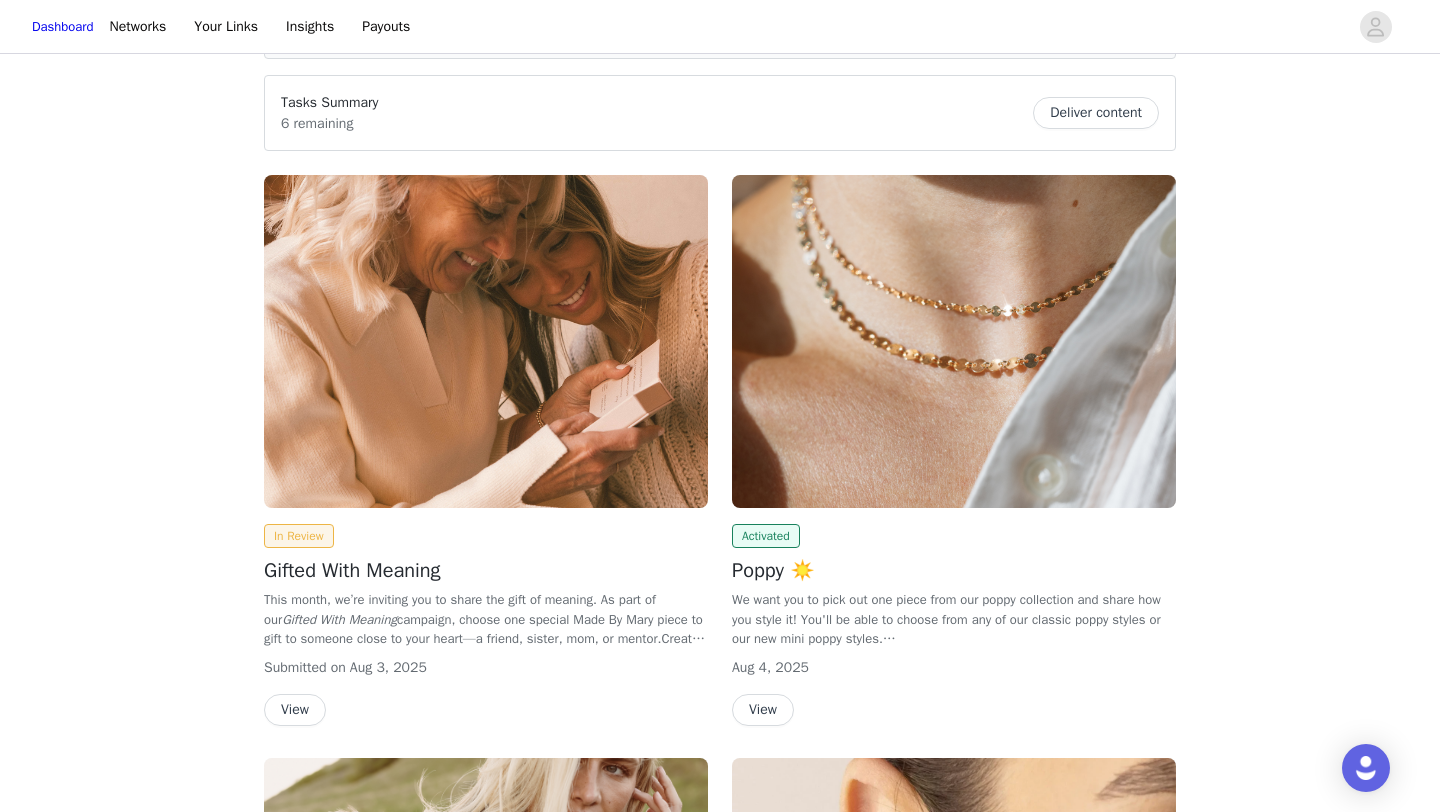 scroll, scrollTop: 0, scrollLeft: 0, axis: both 